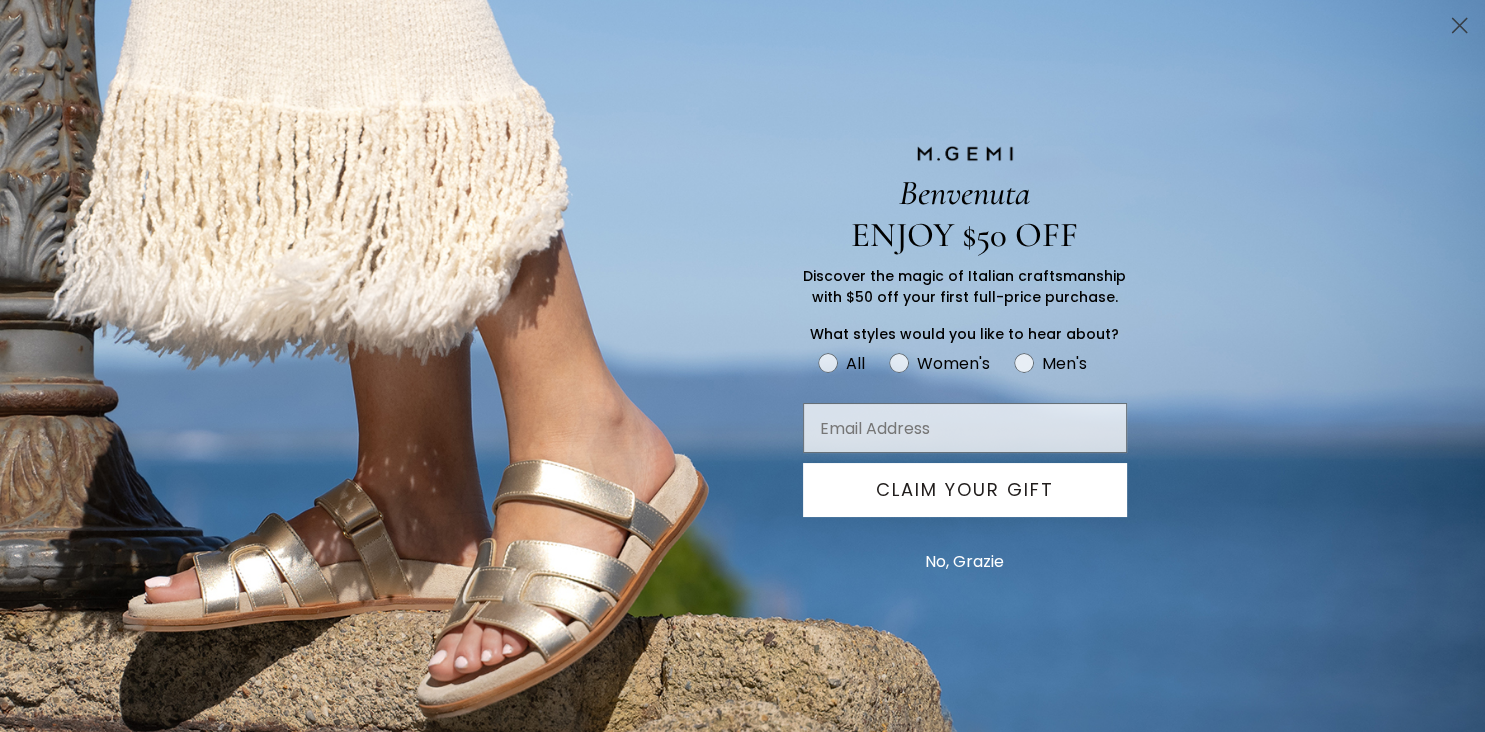 scroll, scrollTop: 851, scrollLeft: 0, axis: vertical 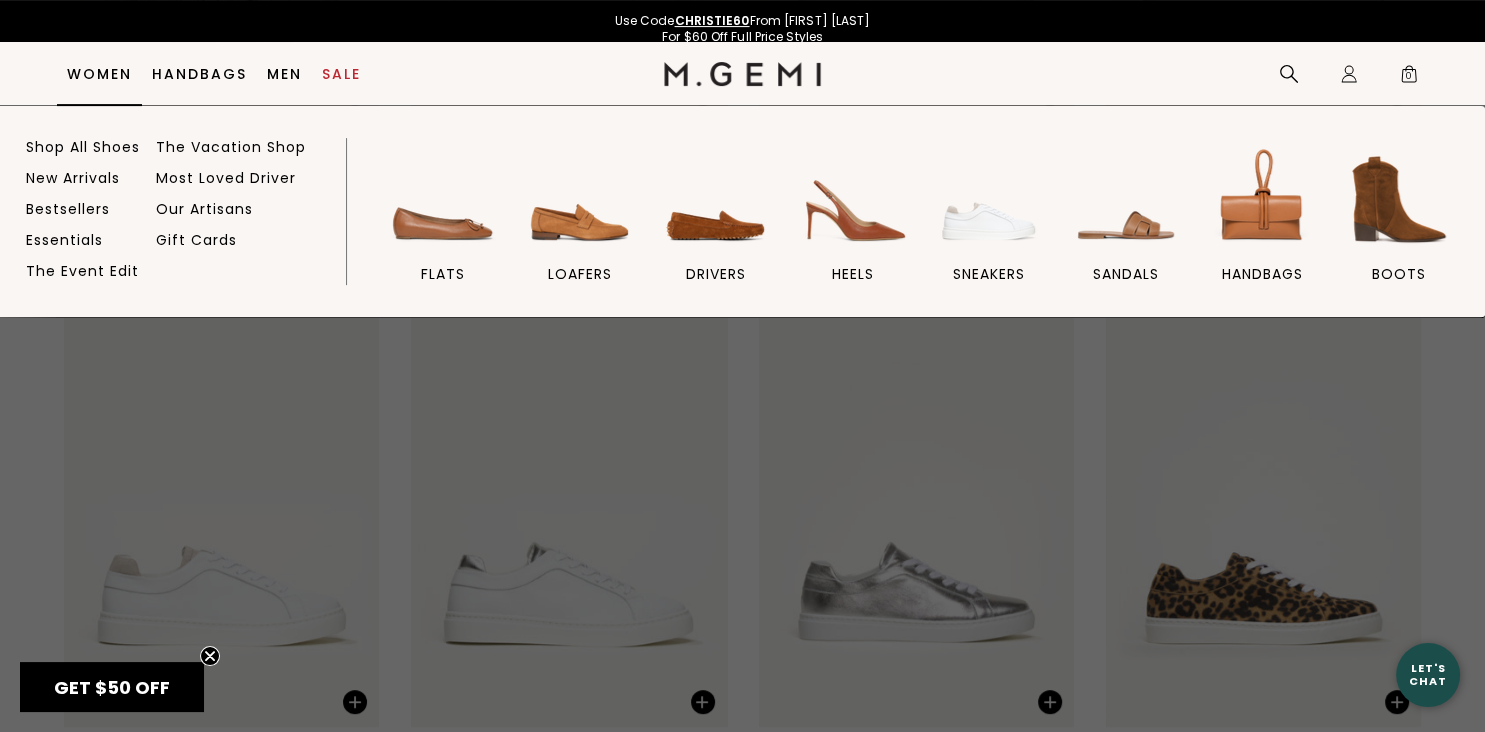 click on "Women" at bounding box center (99, 74) 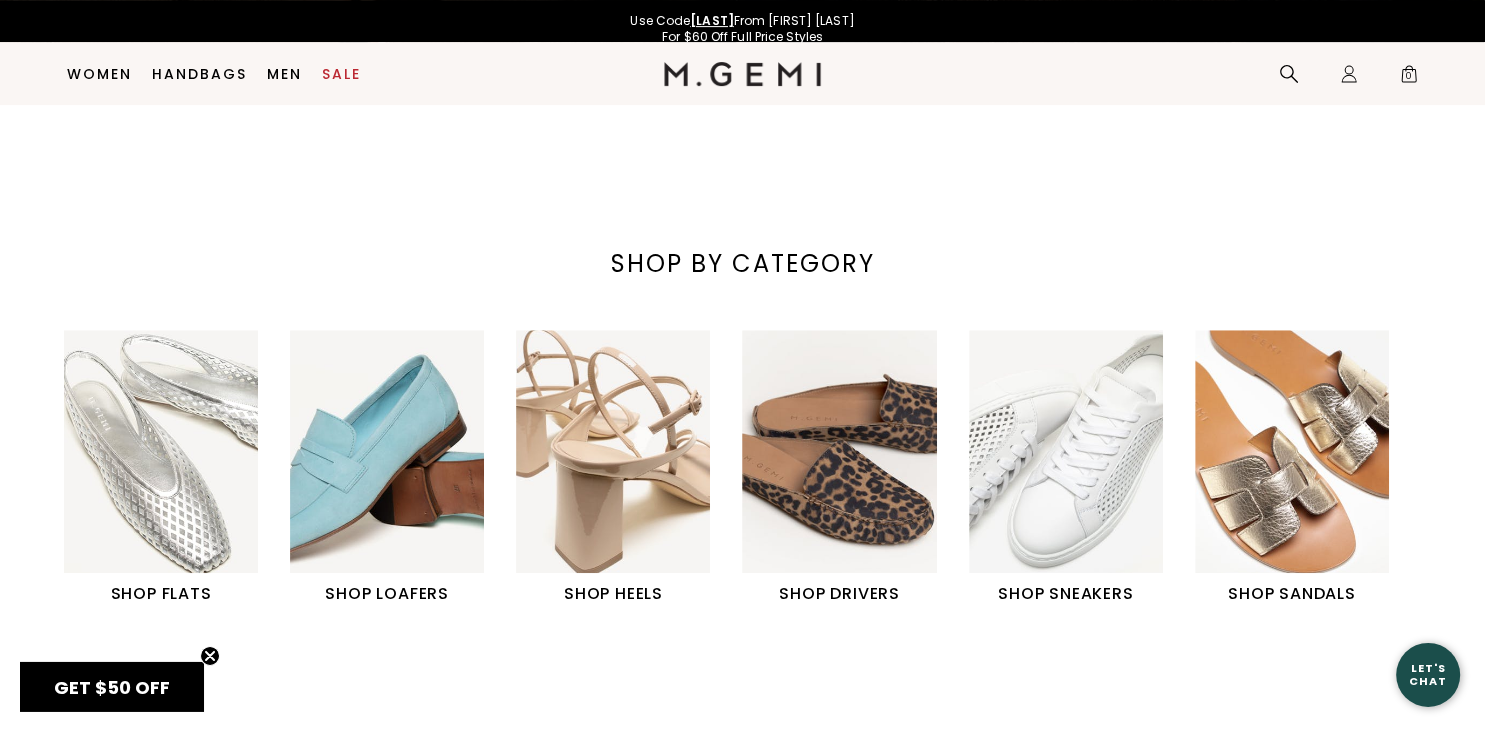 scroll, scrollTop: 822, scrollLeft: 0, axis: vertical 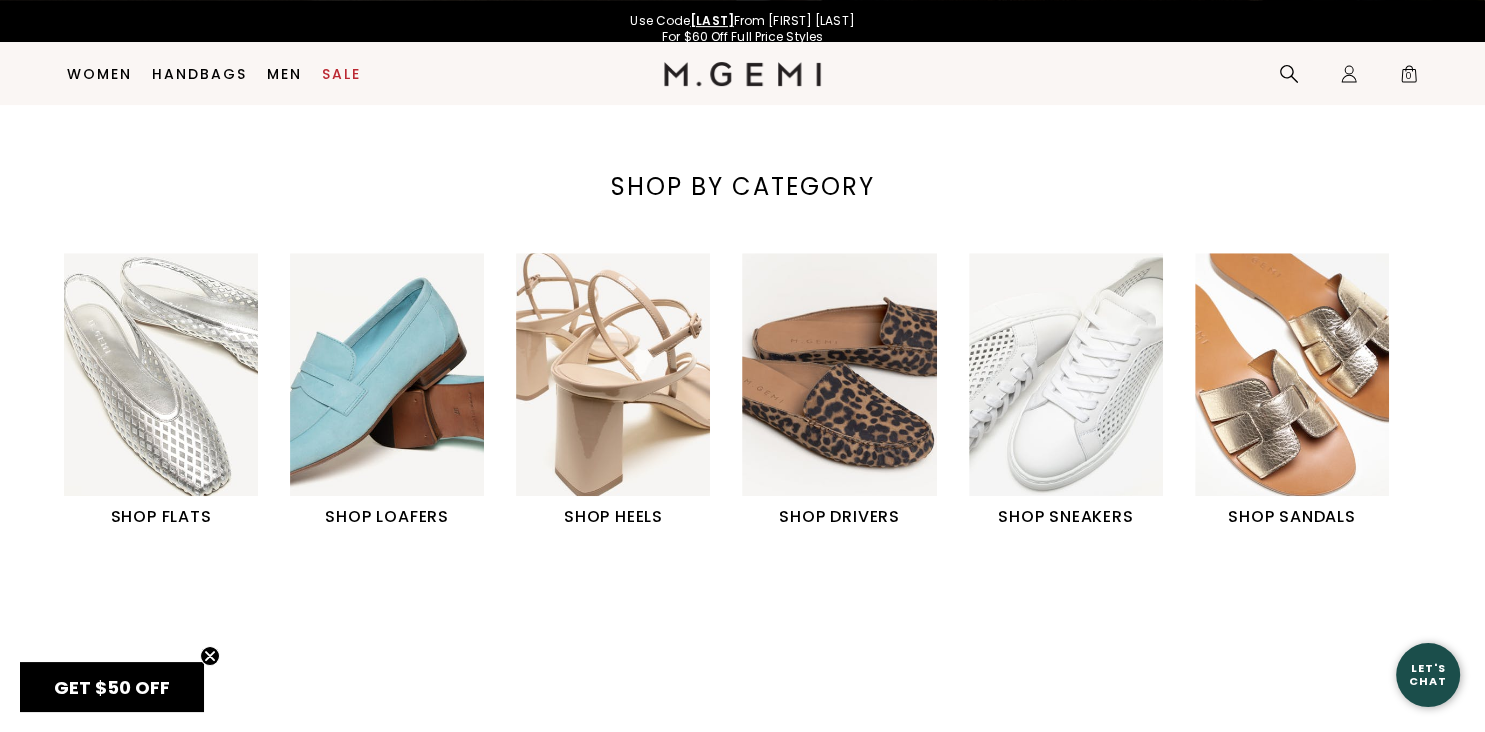 click on "SHOP FLATS" at bounding box center (161, 517) 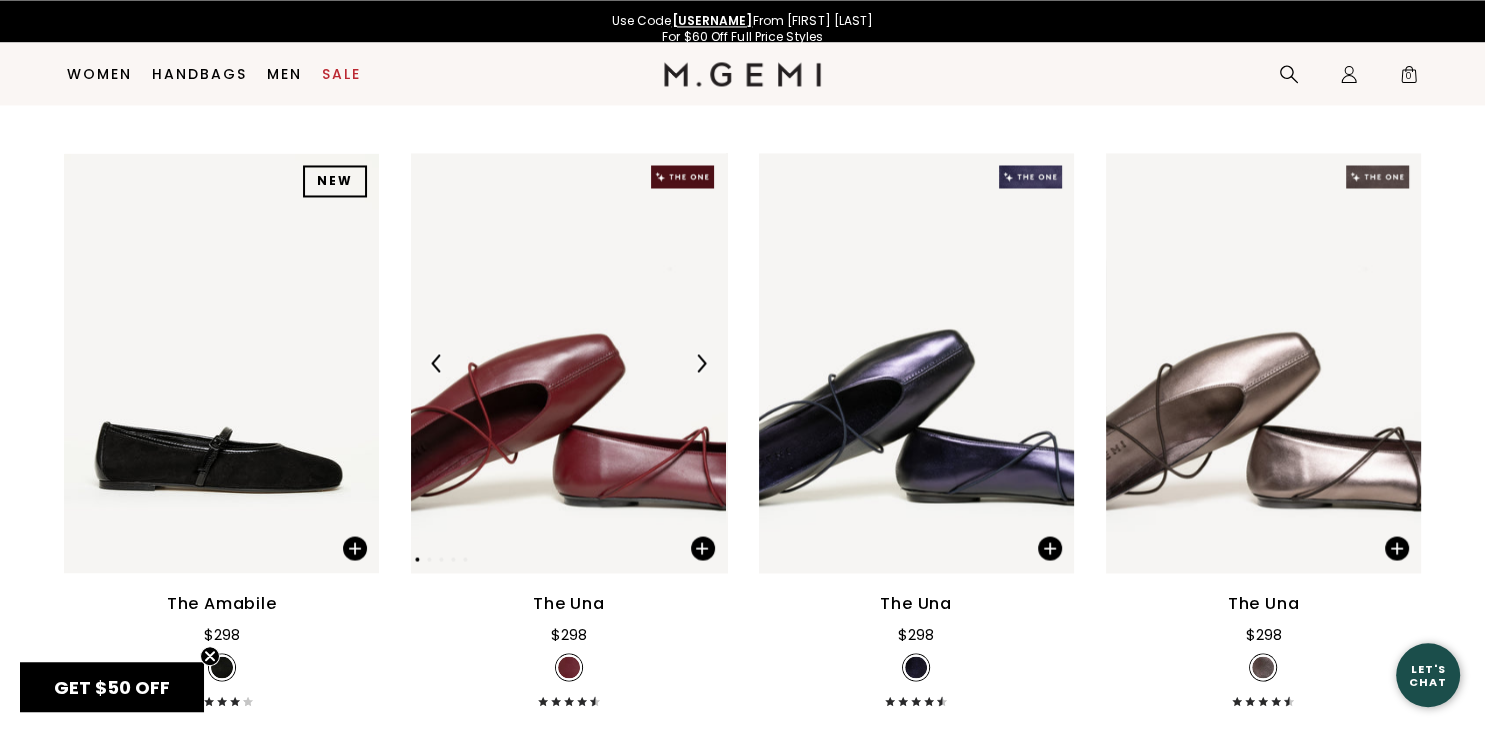 scroll, scrollTop: 3522, scrollLeft: 0, axis: vertical 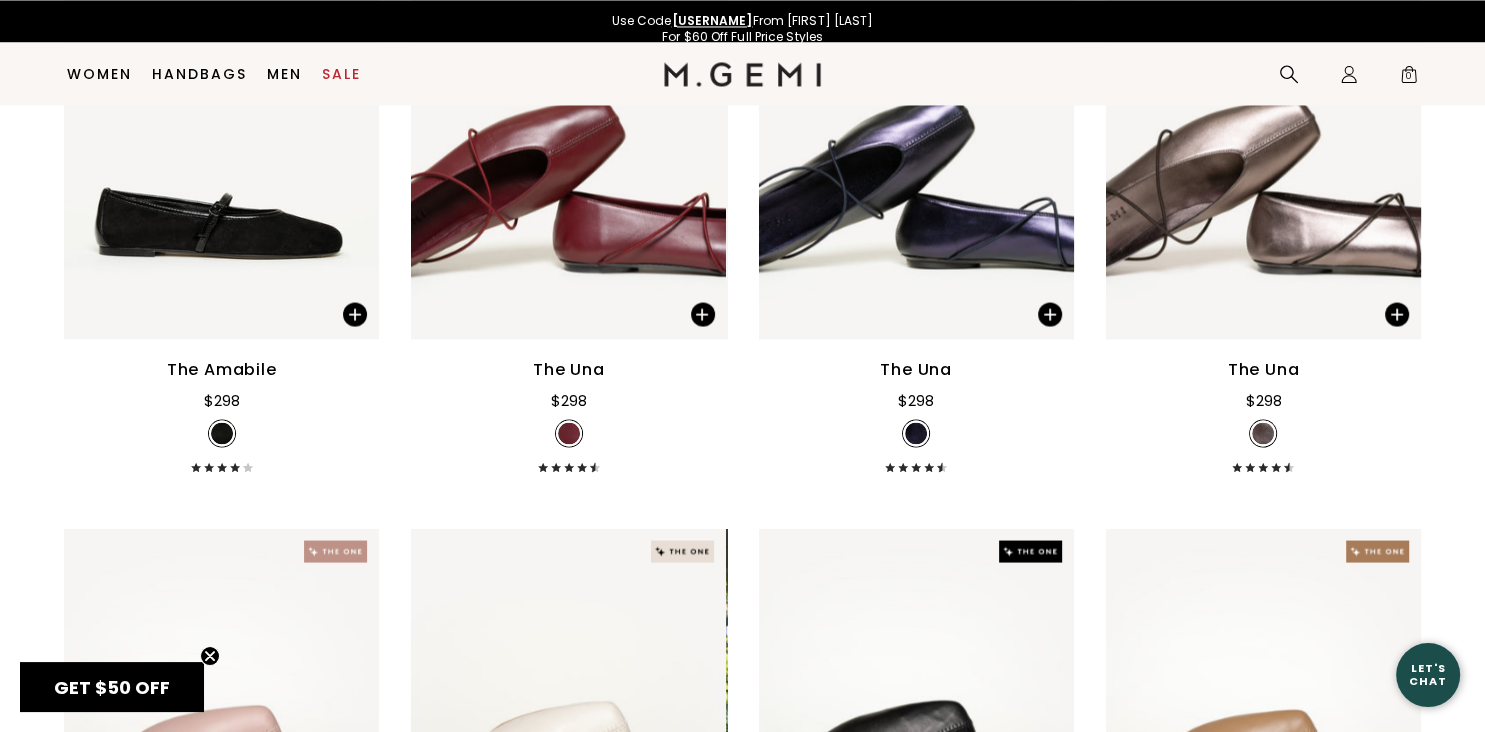 click on "The Una" at bounding box center (916, 369) 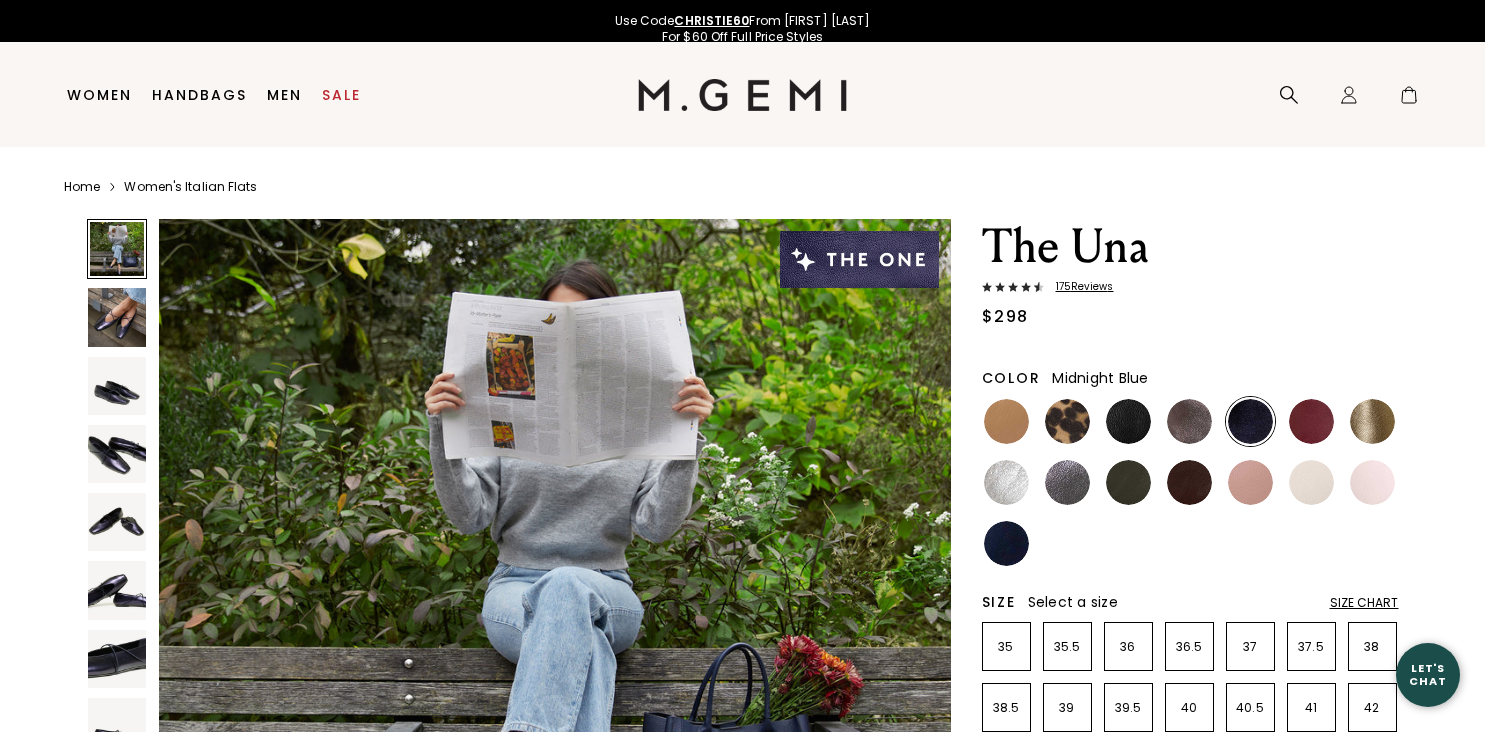 scroll, scrollTop: 0, scrollLeft: 0, axis: both 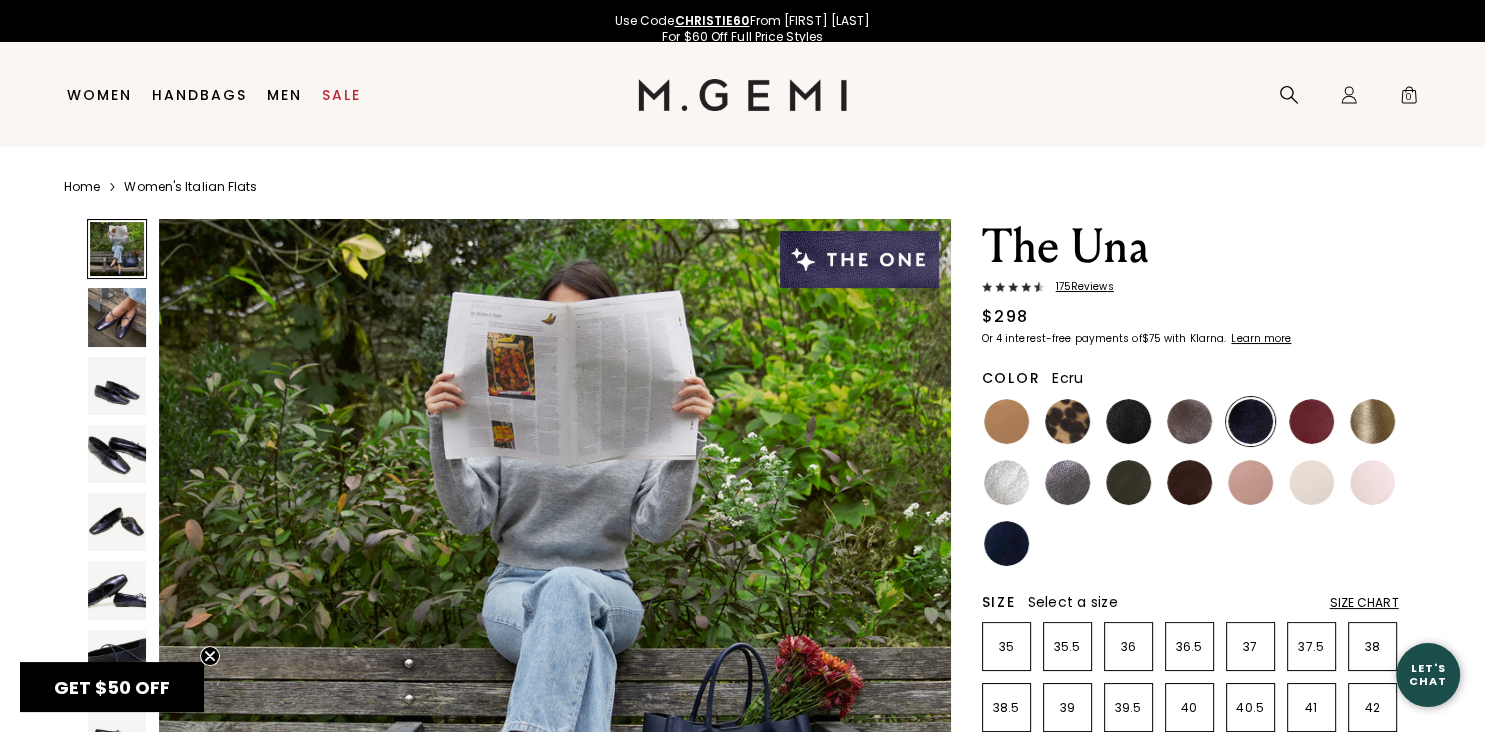 click at bounding box center (1311, 482) 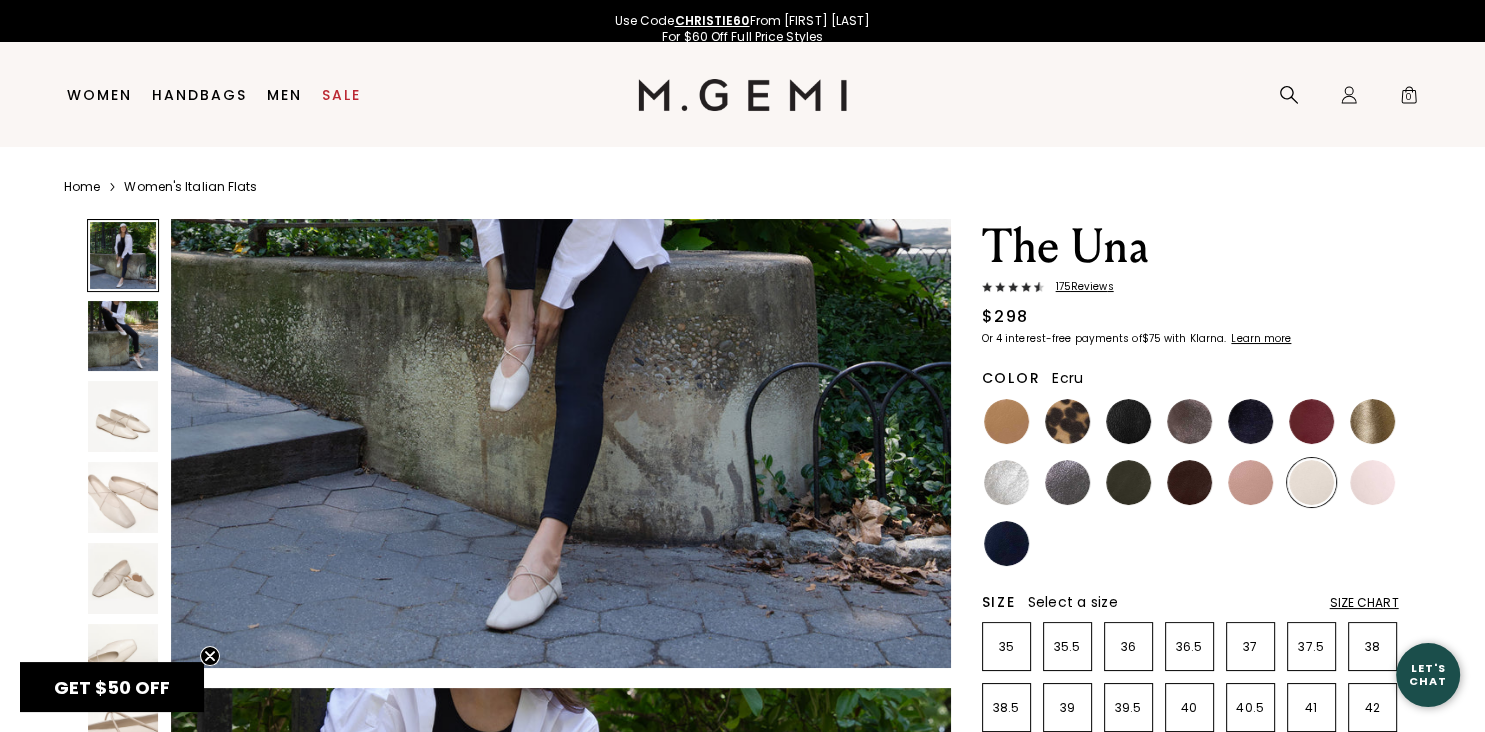 scroll, scrollTop: 340, scrollLeft: 0, axis: vertical 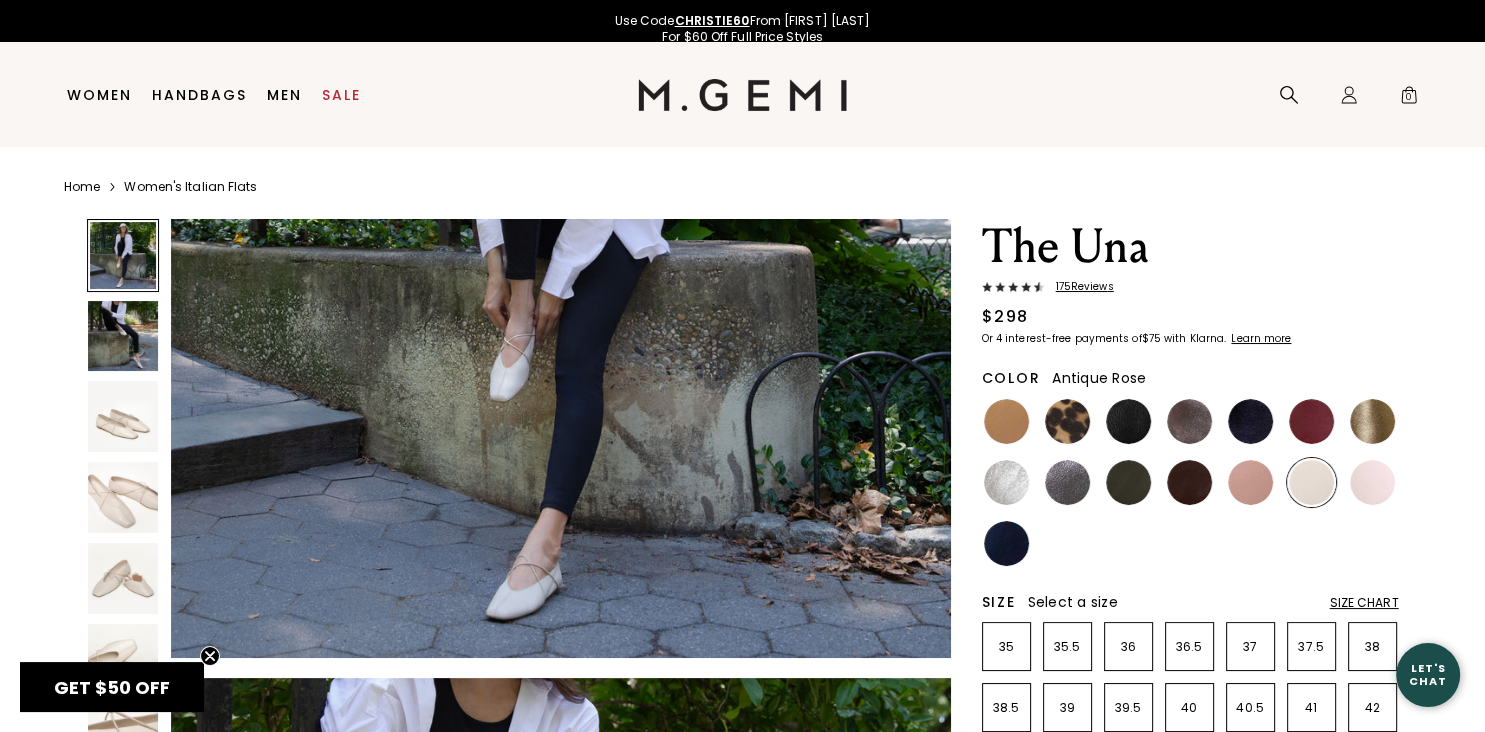 click at bounding box center [1250, 482] 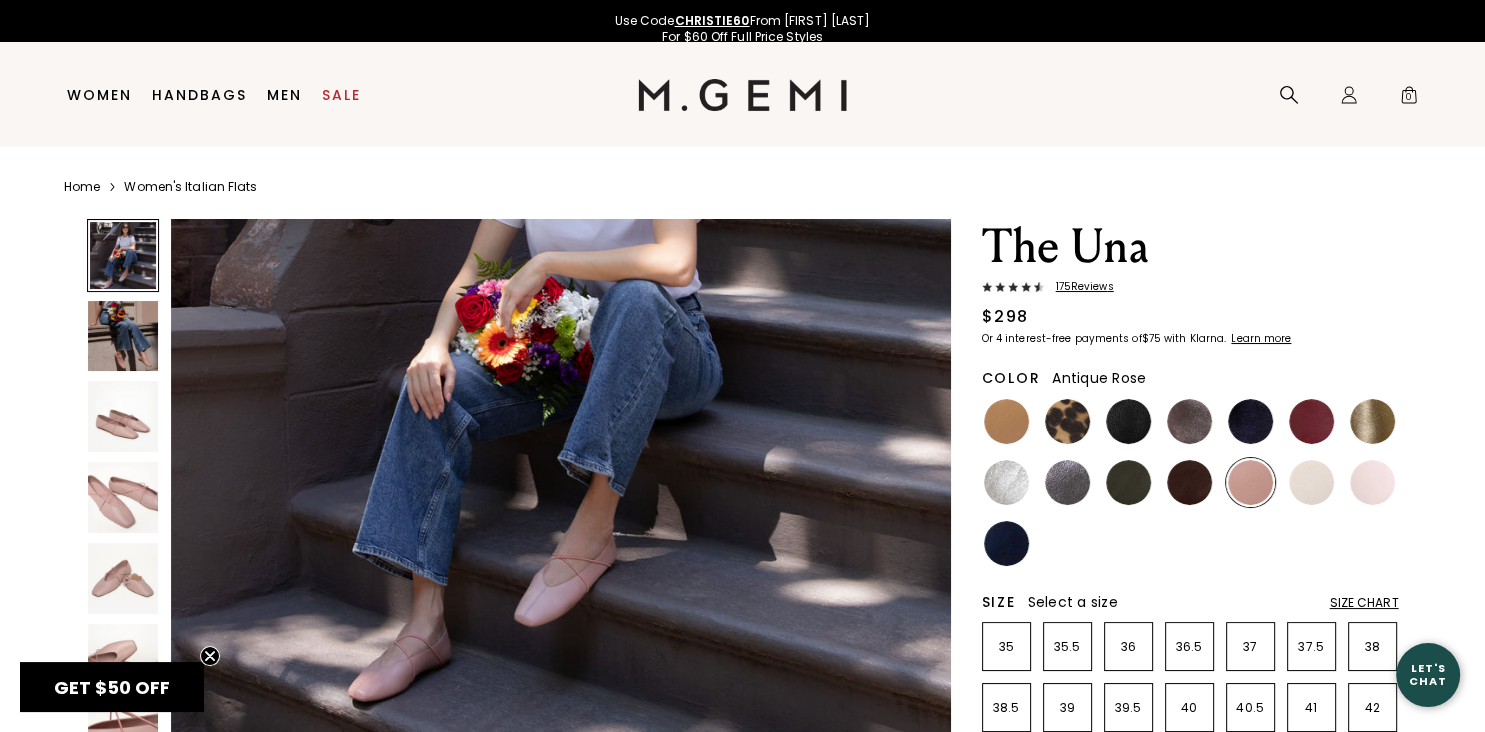 scroll, scrollTop: 511, scrollLeft: 0, axis: vertical 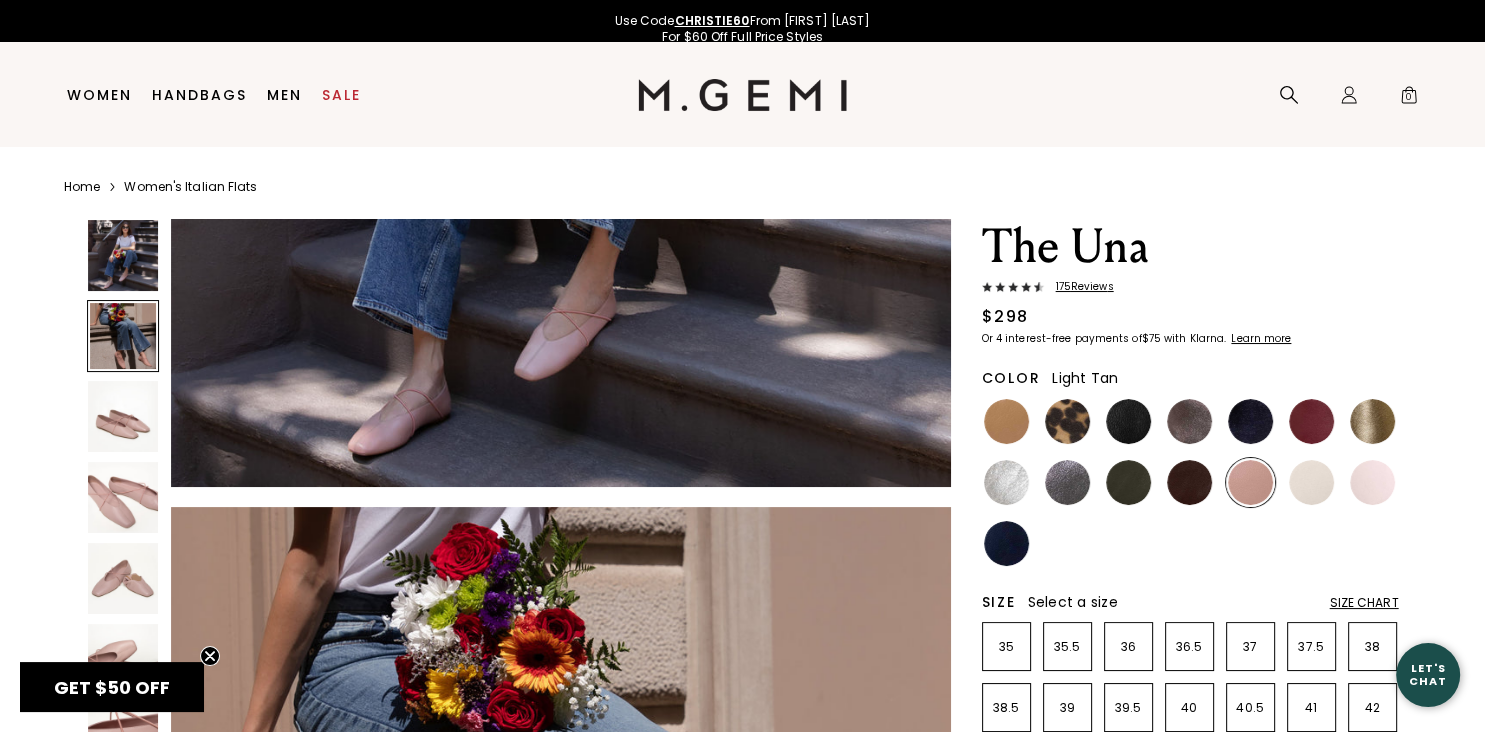 click at bounding box center (1006, 421) 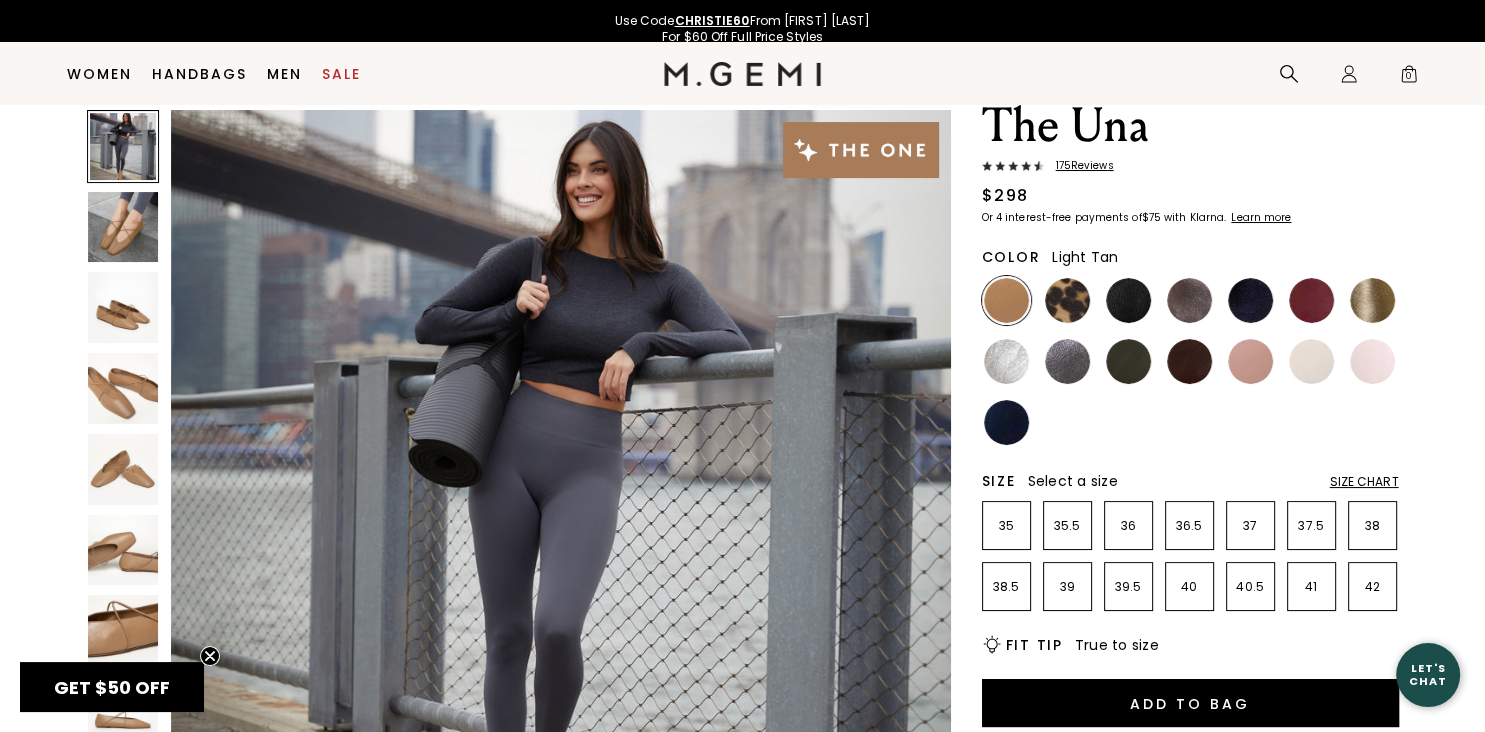 scroll, scrollTop: 66, scrollLeft: 0, axis: vertical 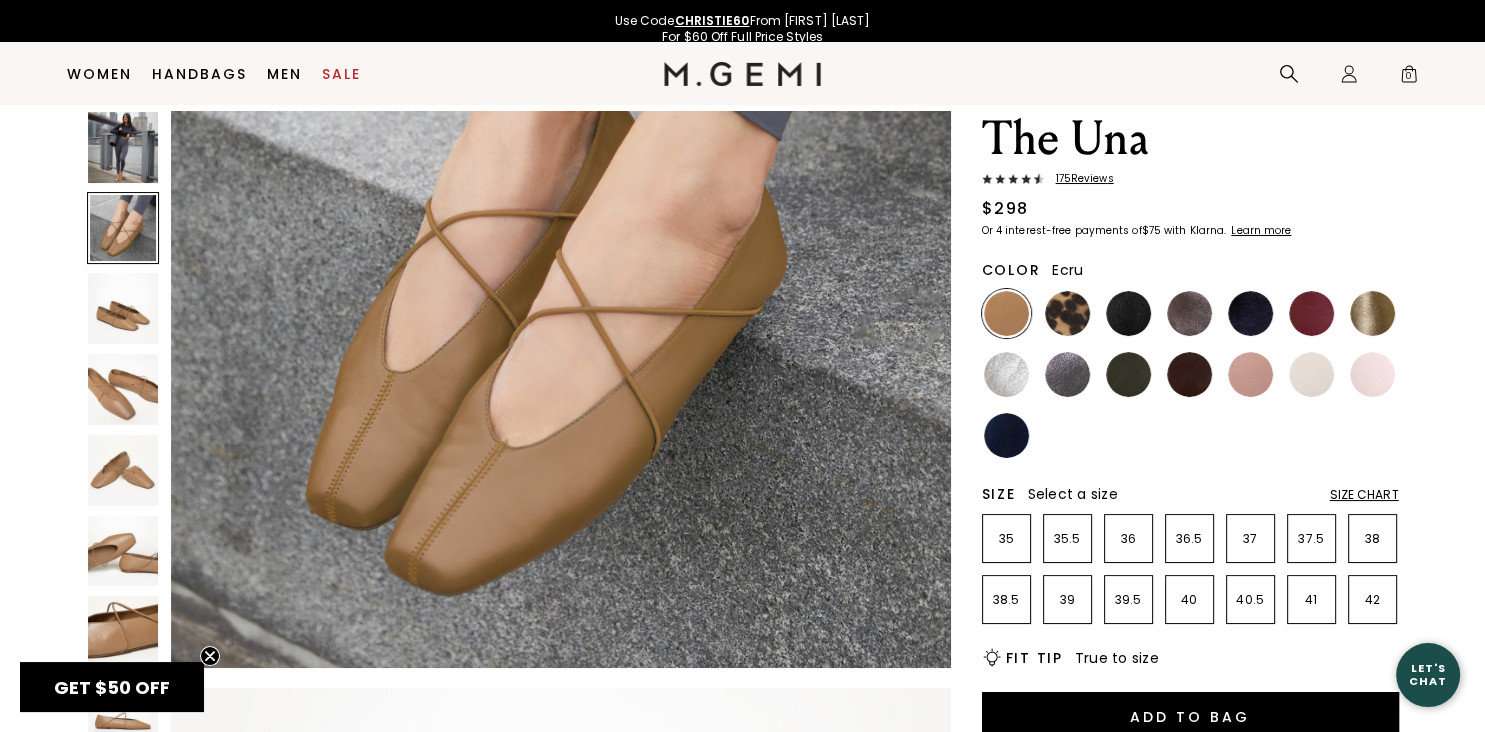 click at bounding box center (1311, 374) 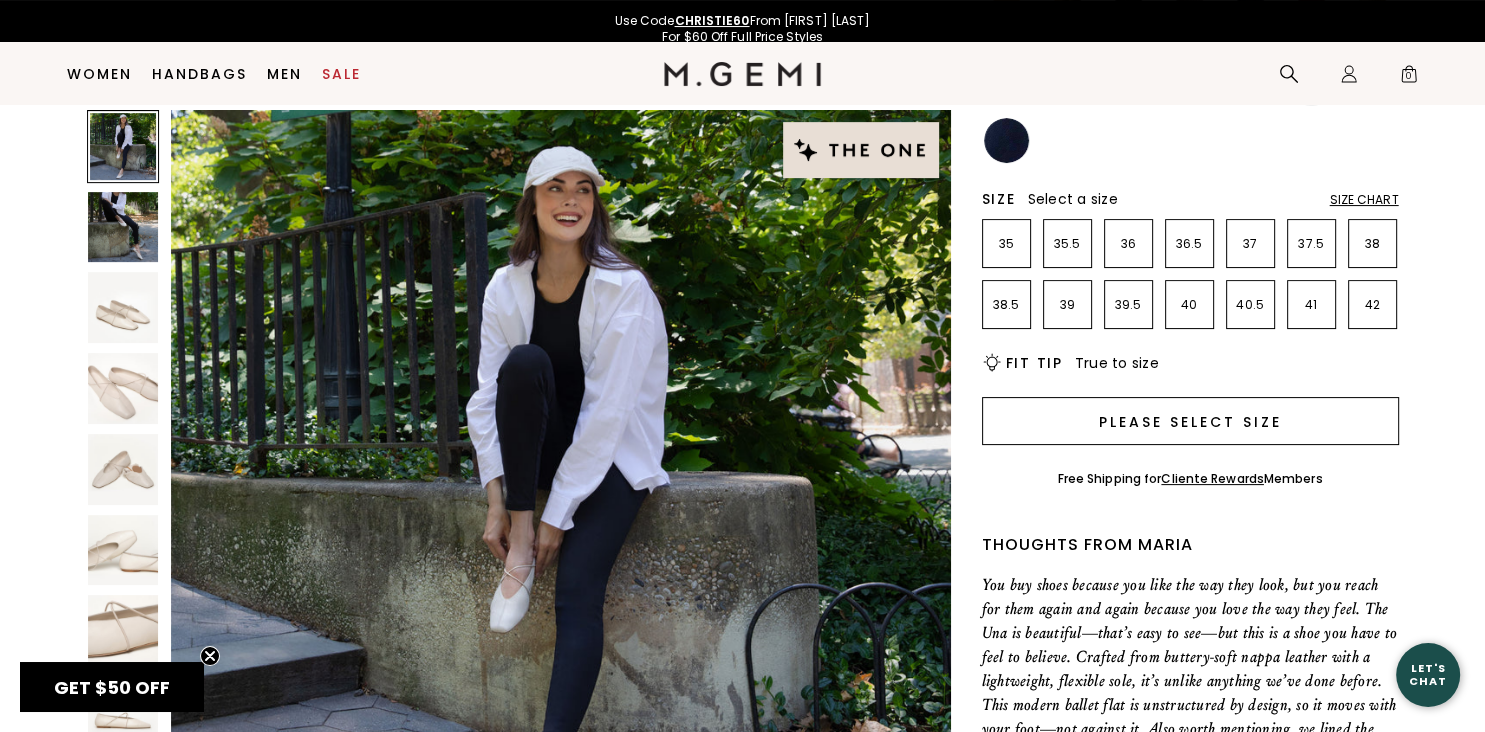scroll, scrollTop: 390, scrollLeft: 0, axis: vertical 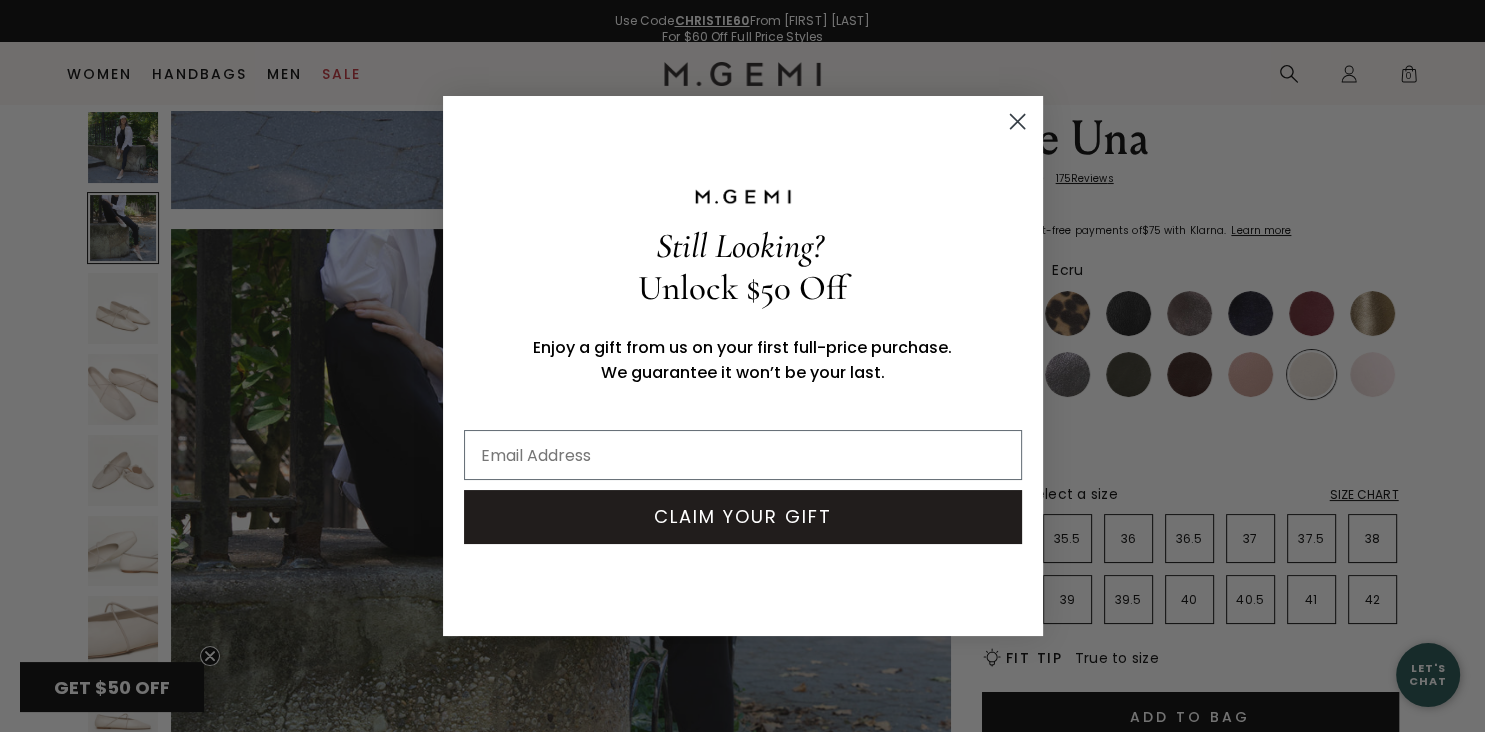 click 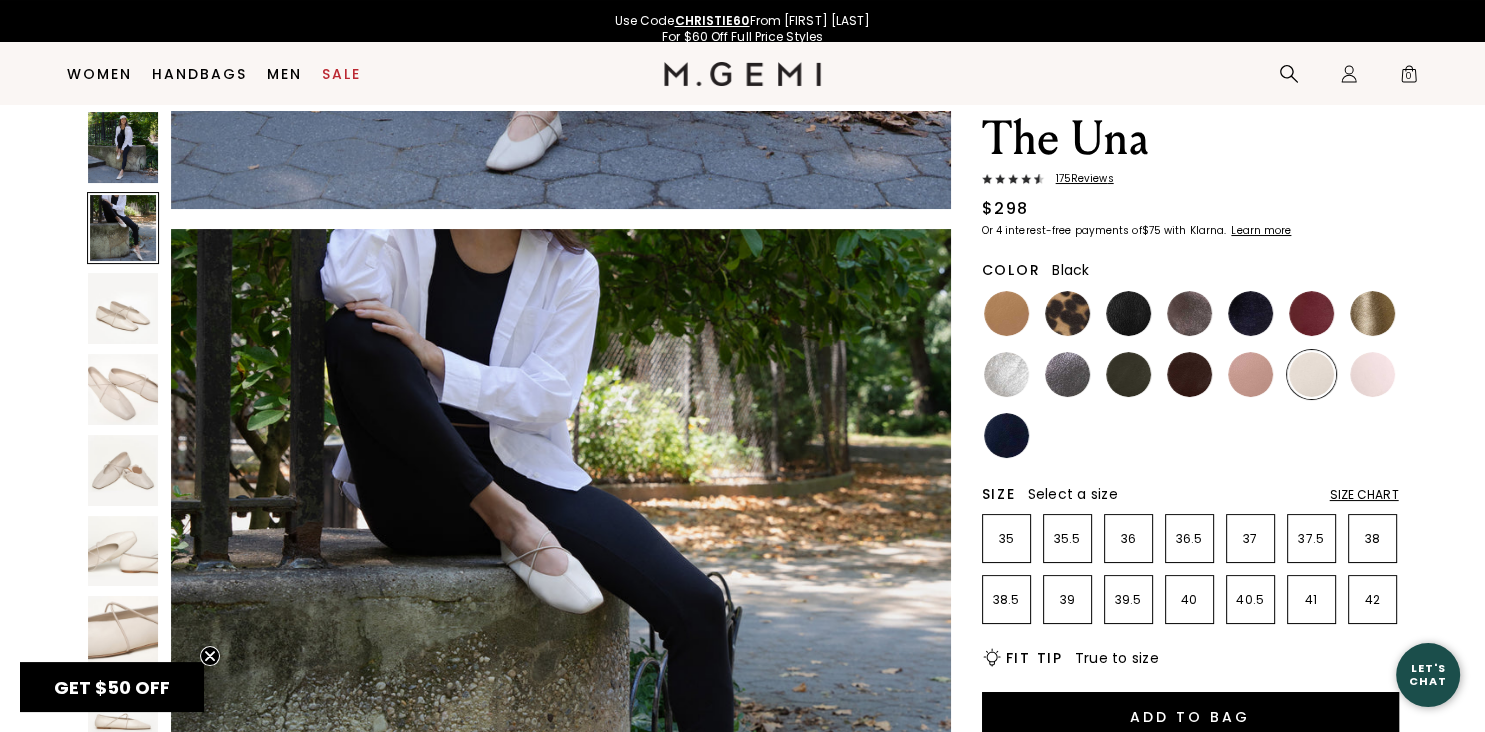 click at bounding box center (1128, 313) 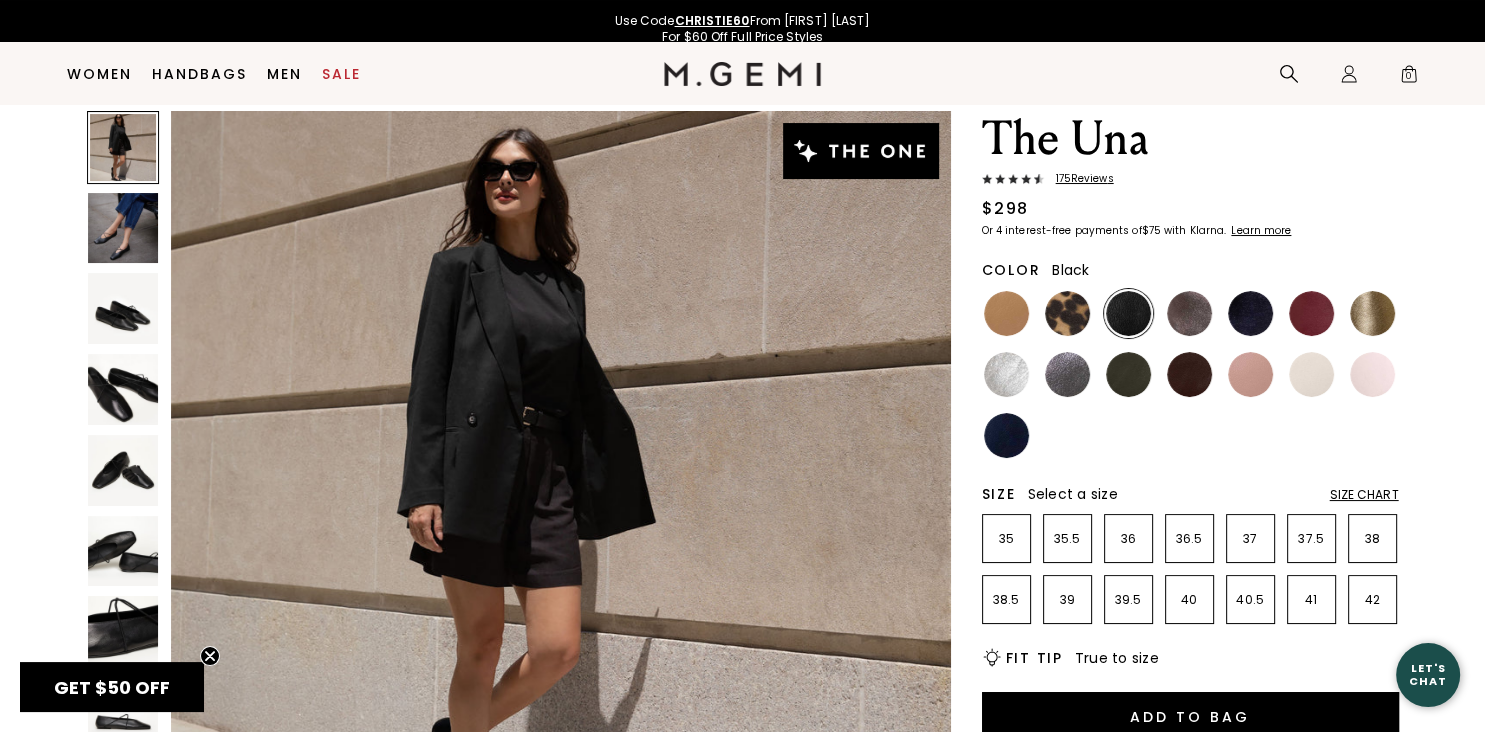 click at bounding box center [1128, 313] 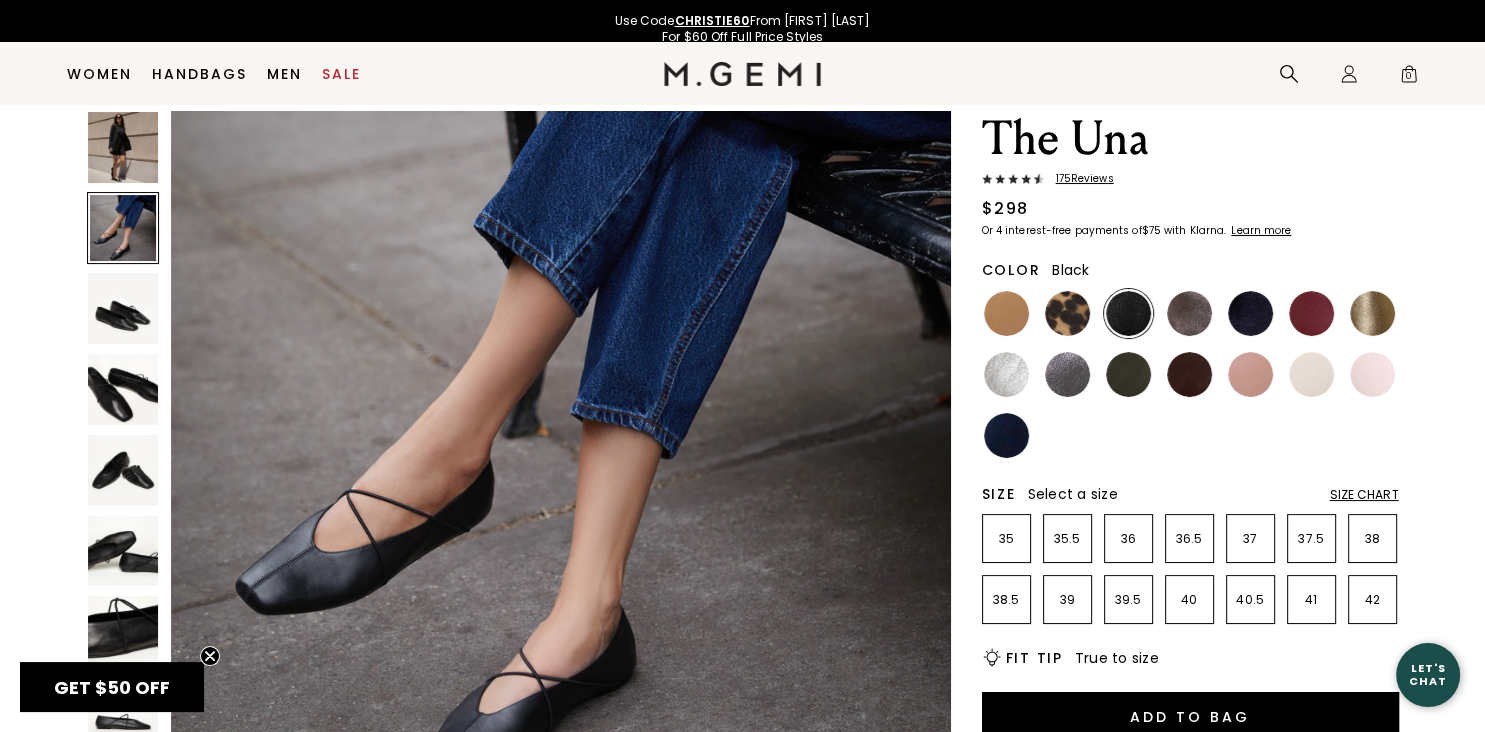 scroll, scrollTop: 1022, scrollLeft: 0, axis: vertical 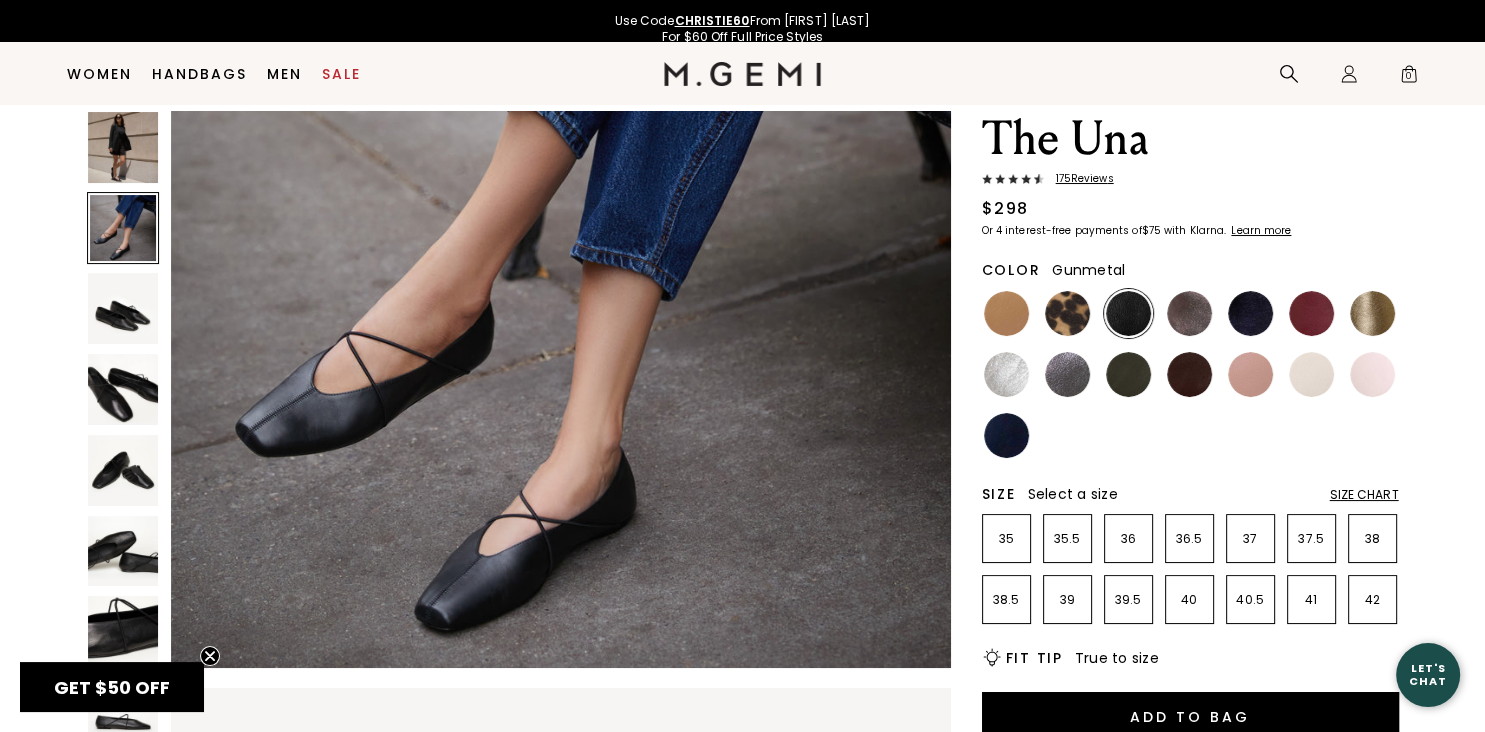 click at bounding box center [1067, 374] 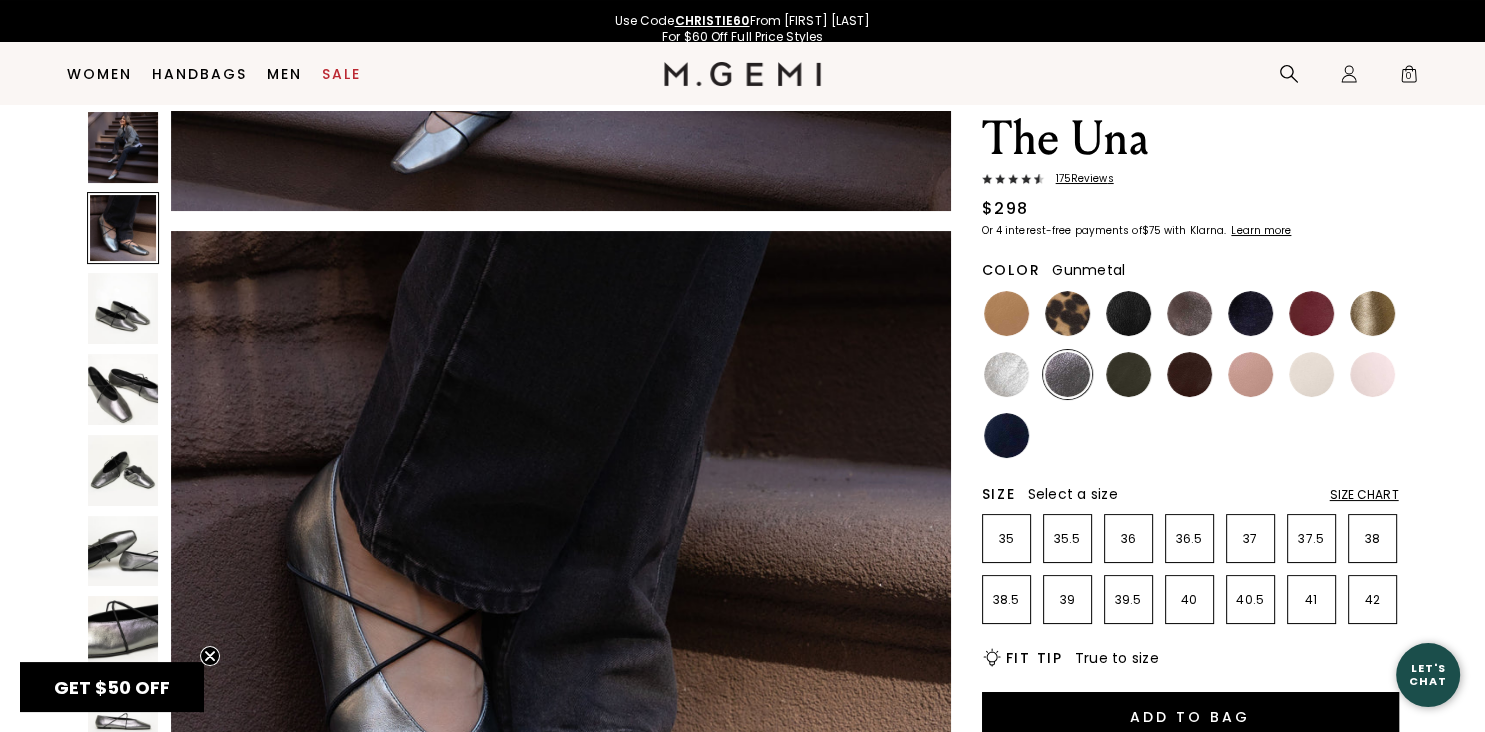 scroll, scrollTop: 1022, scrollLeft: 0, axis: vertical 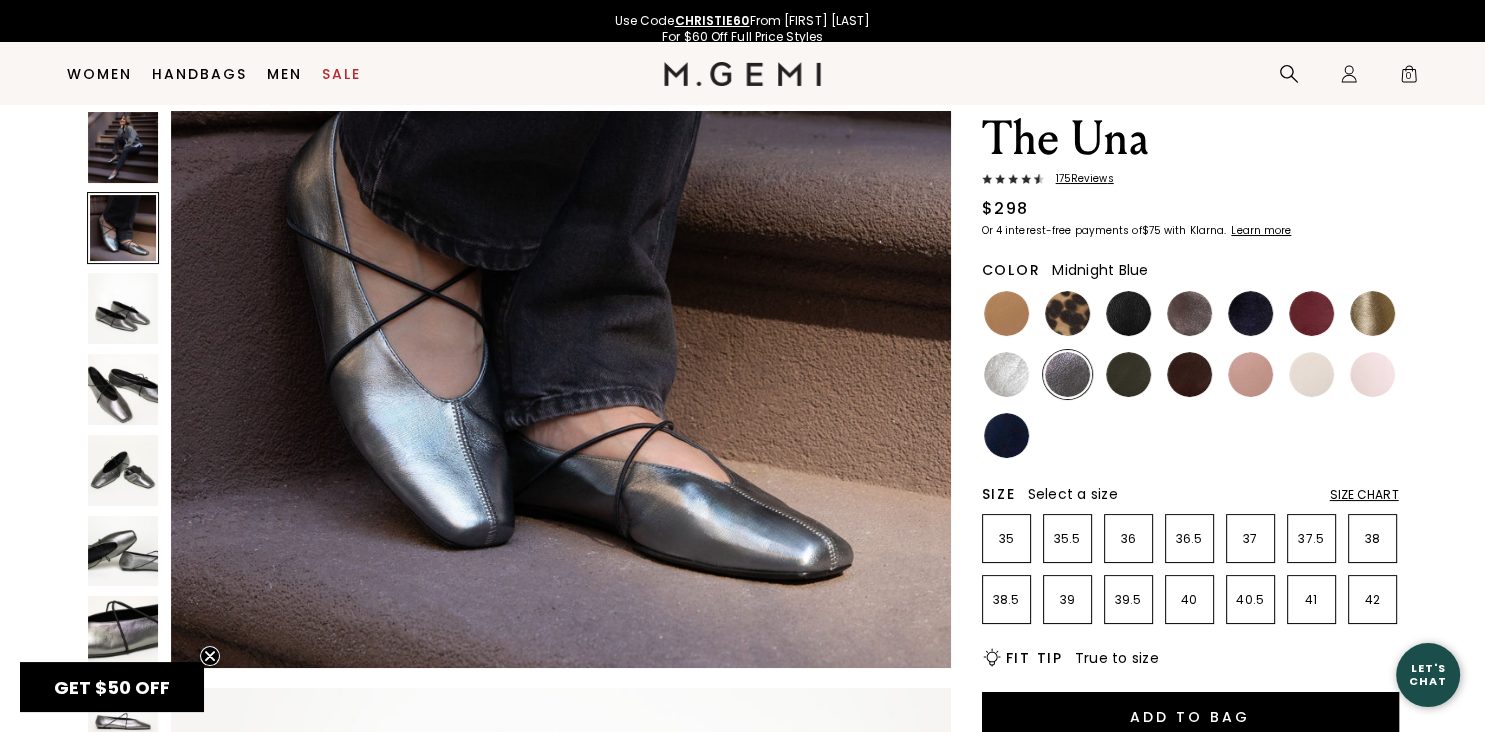 click at bounding box center (1250, 313) 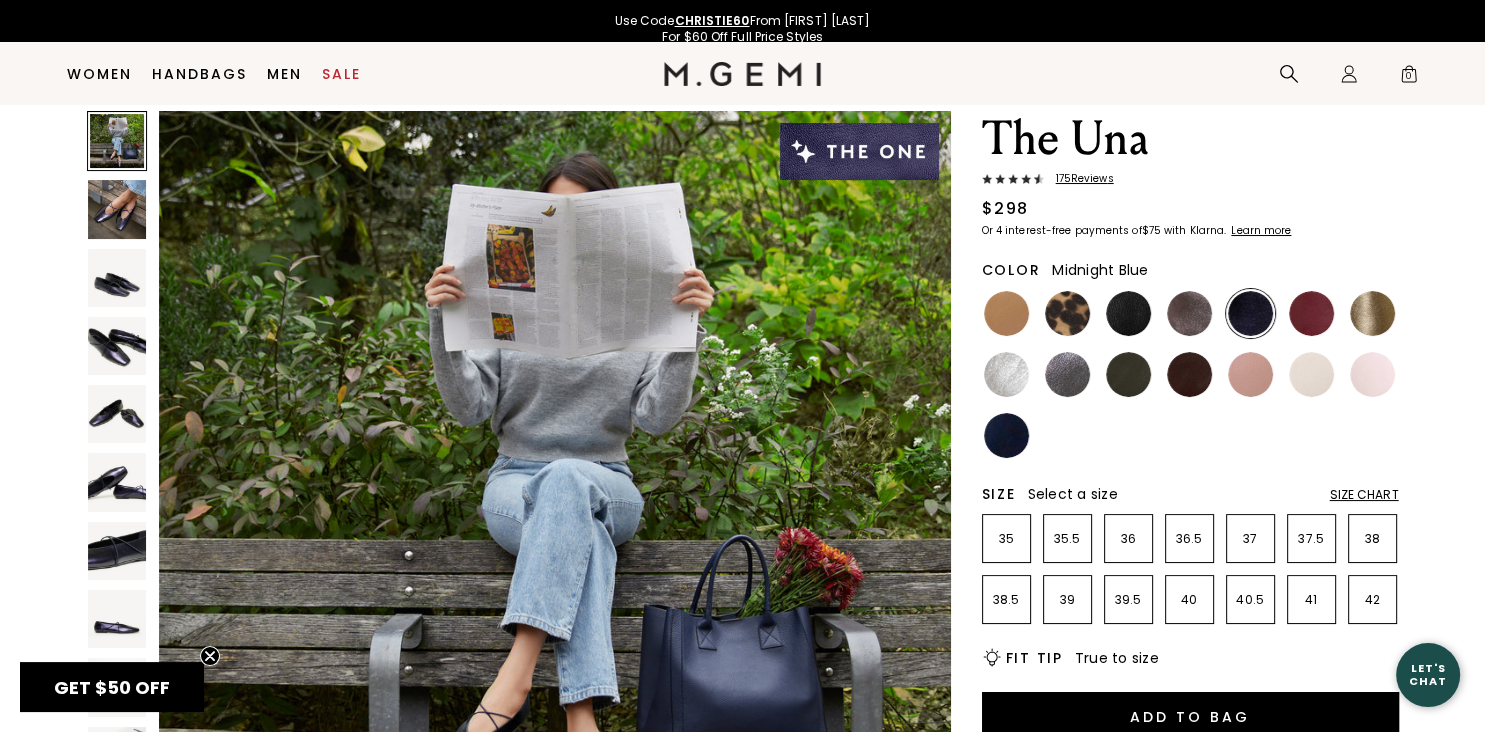 scroll, scrollTop: 340, scrollLeft: 0, axis: vertical 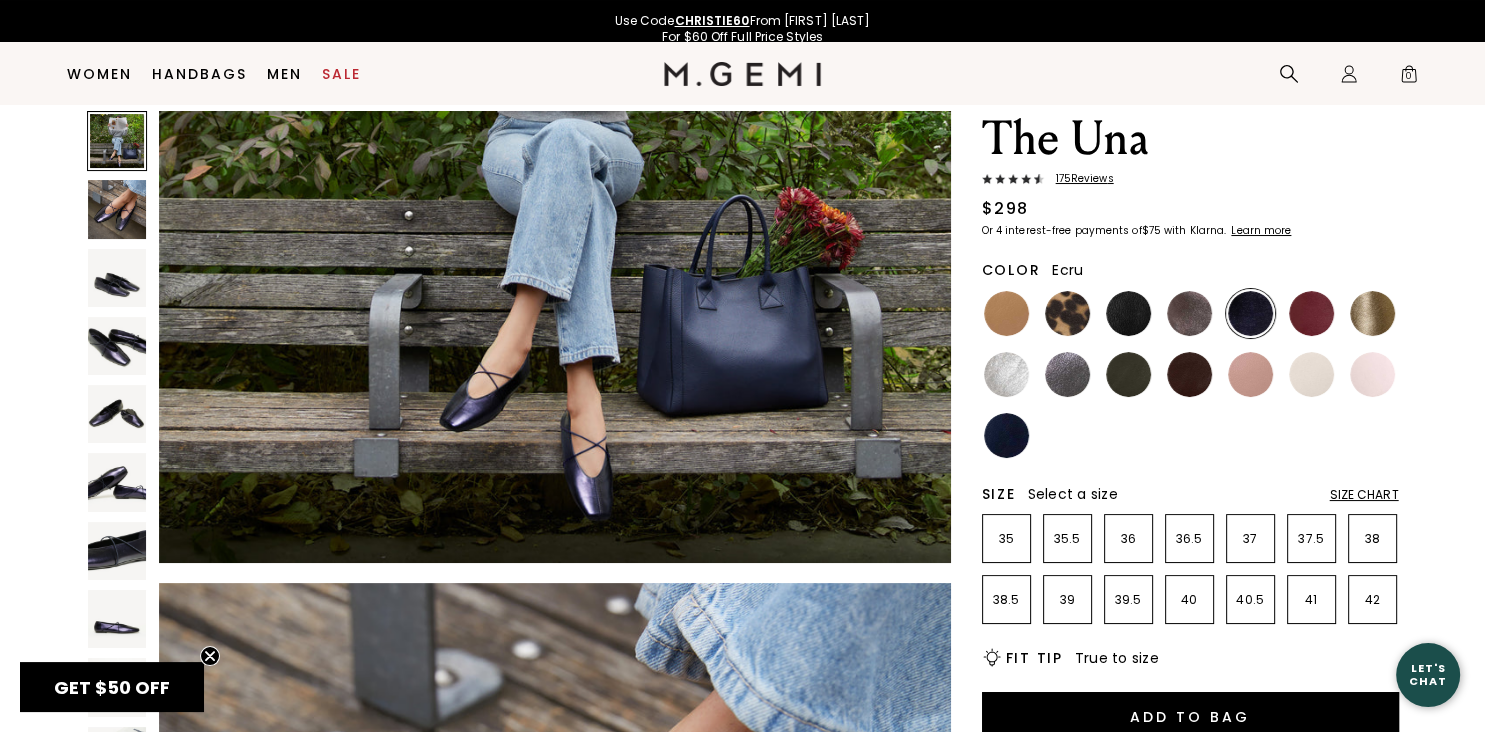 click at bounding box center [1311, 374] 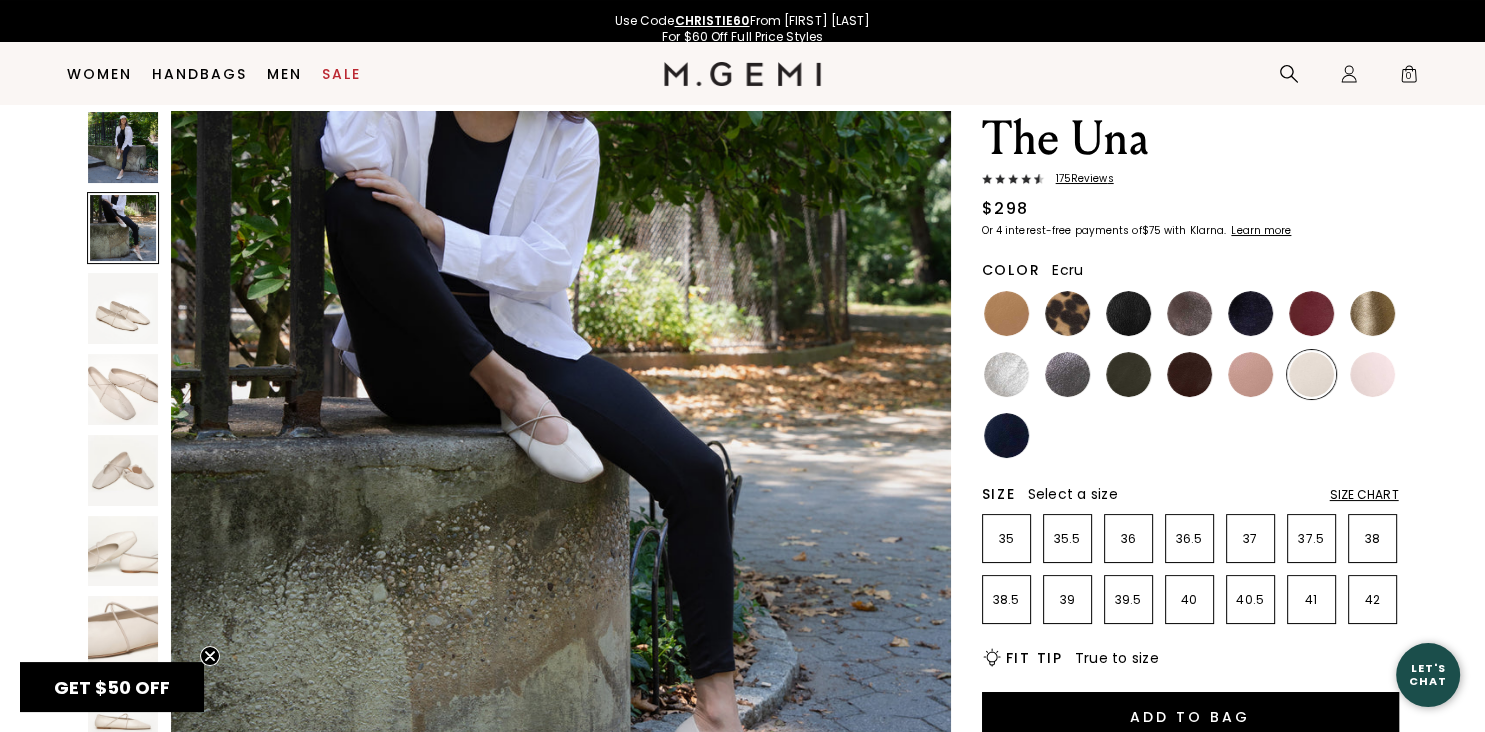 scroll, scrollTop: 1192, scrollLeft: 0, axis: vertical 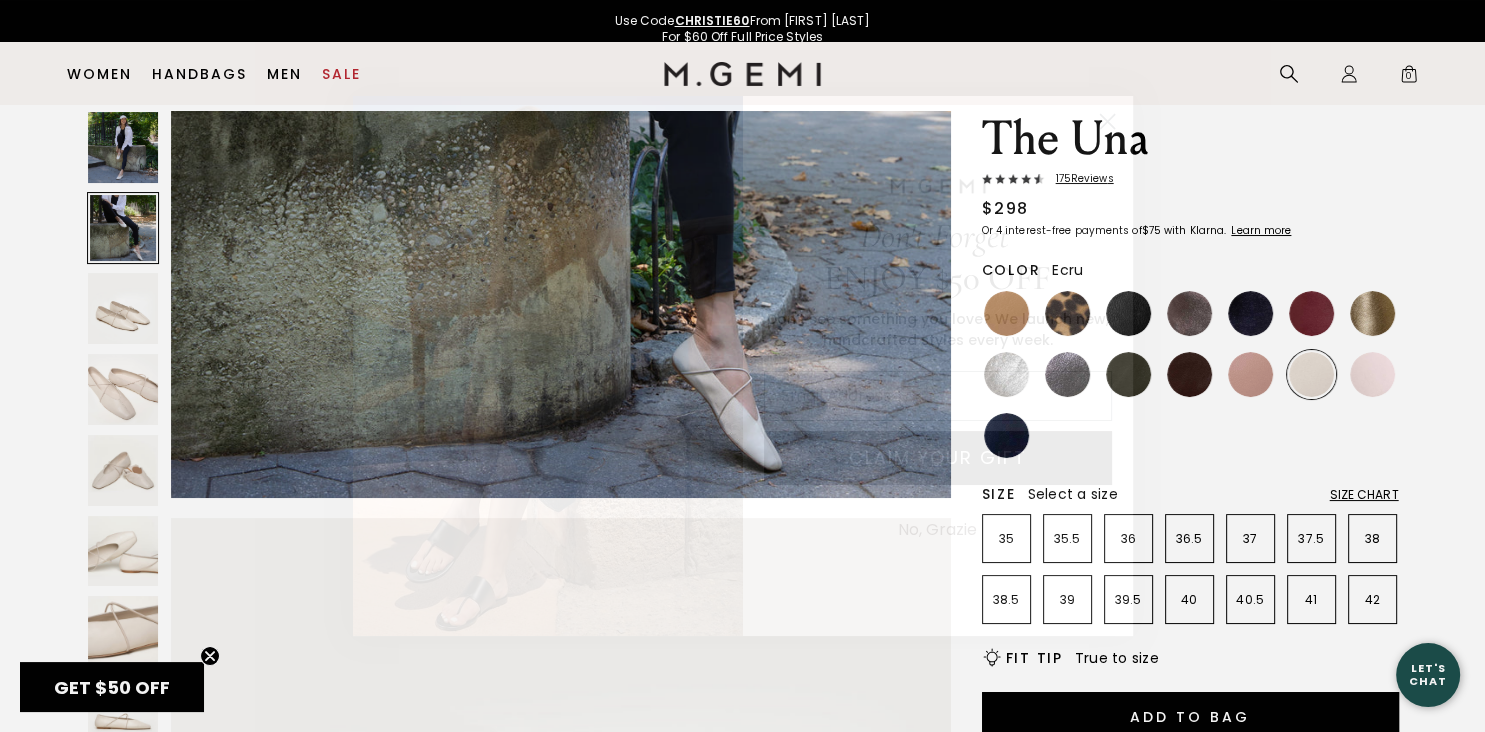click on "Close dialog  Don't Forget ENJOY $50 OFF Don’t see something you love? We launch new, handcrafted styles every week.  CLAIM YOUR GIFT No, Grazie Submit" at bounding box center (742, 366) 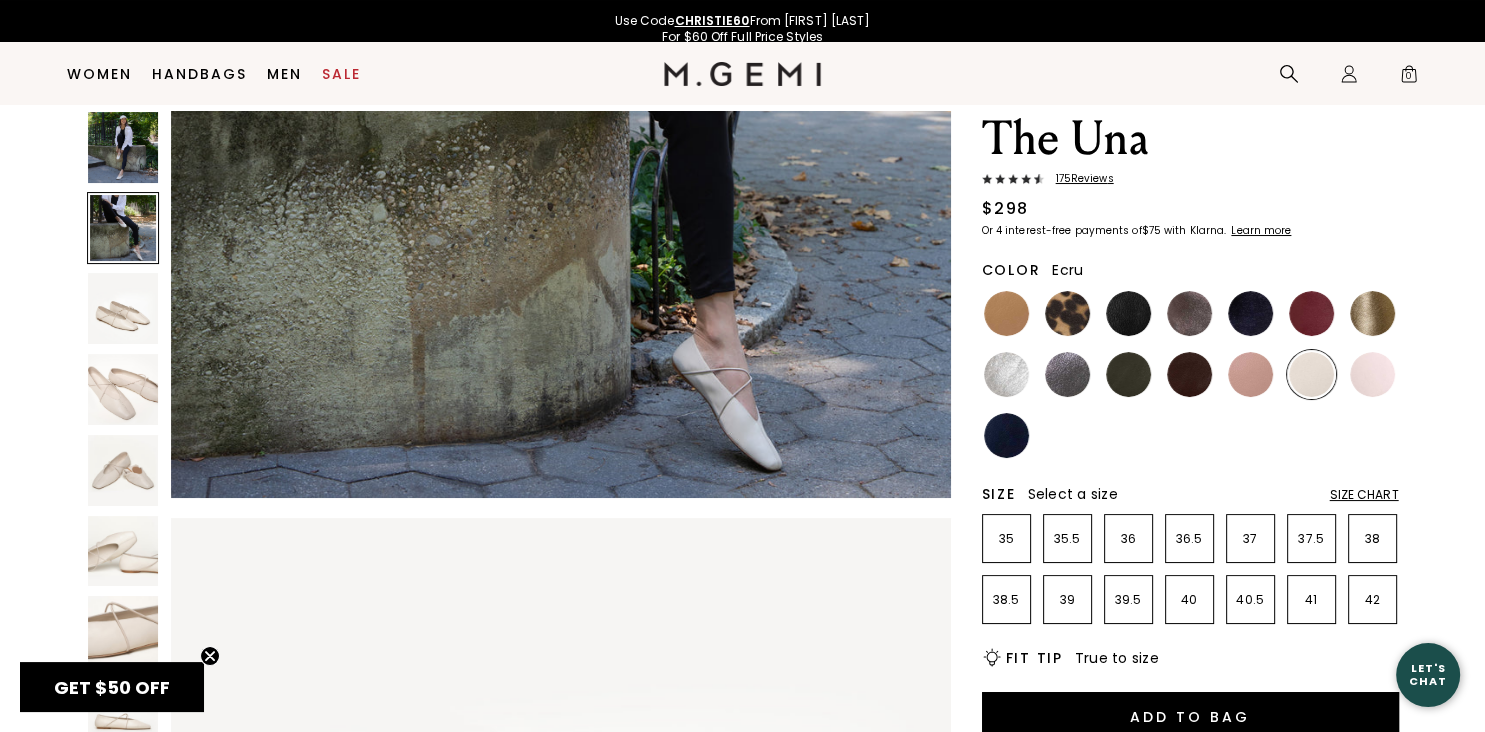 click at bounding box center [123, 308] 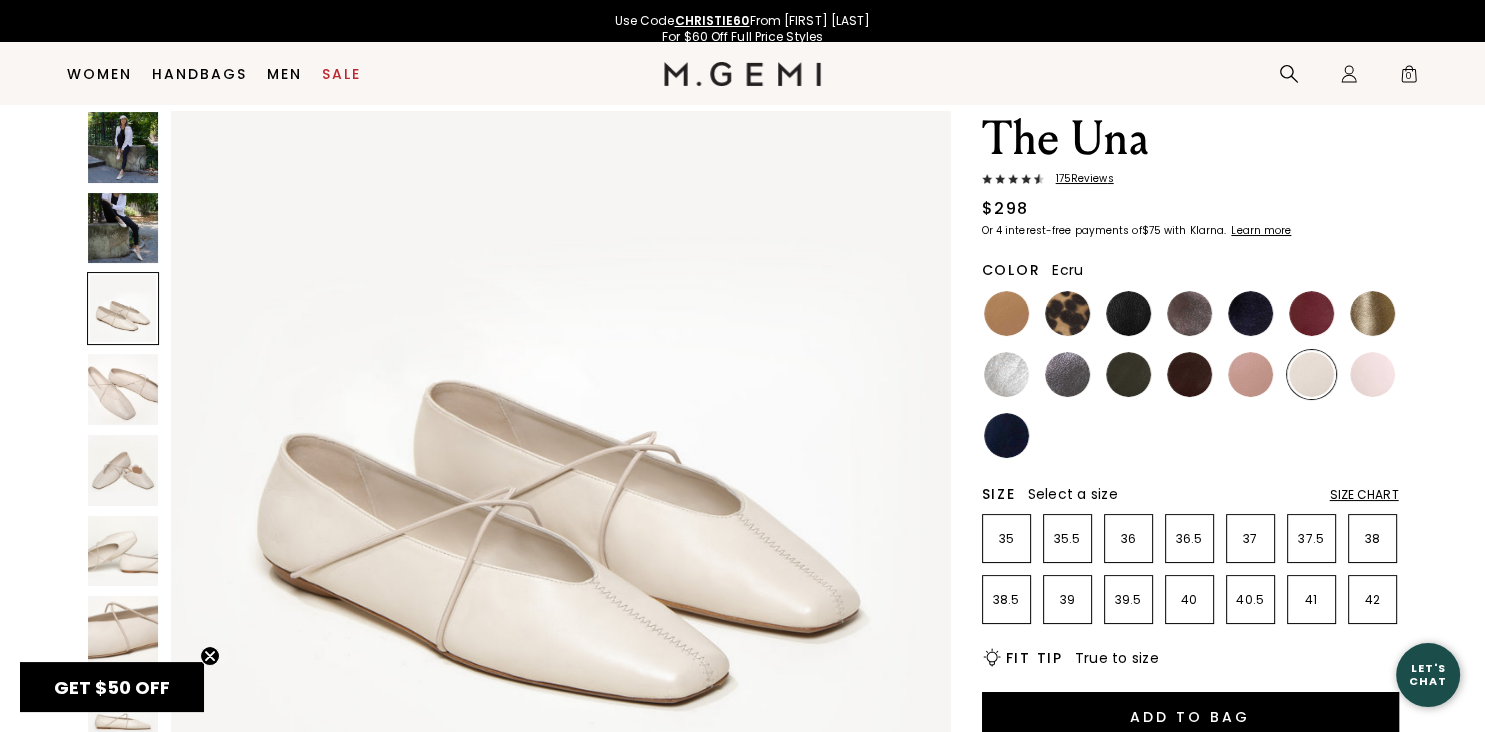 click at bounding box center [123, 389] 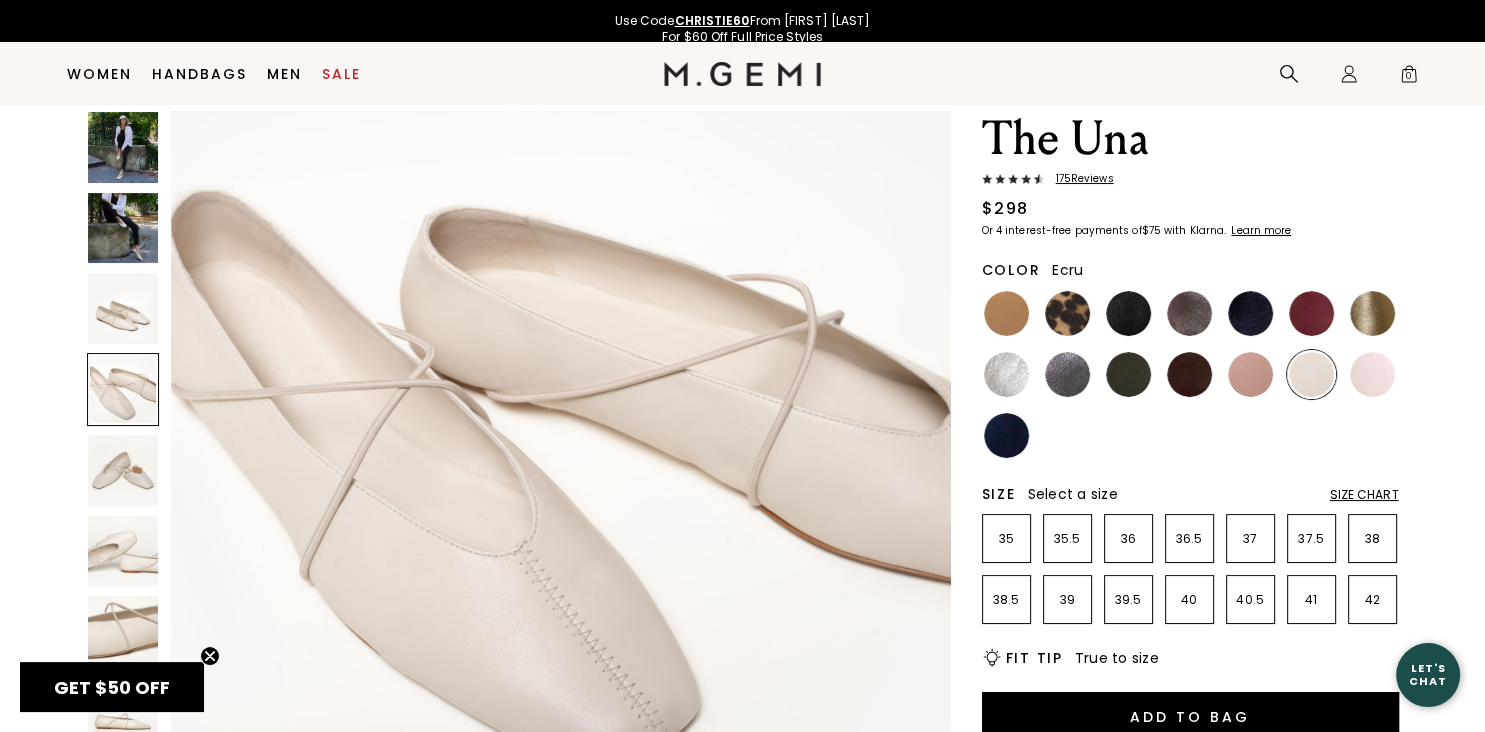 scroll, scrollTop: 2458, scrollLeft: 0, axis: vertical 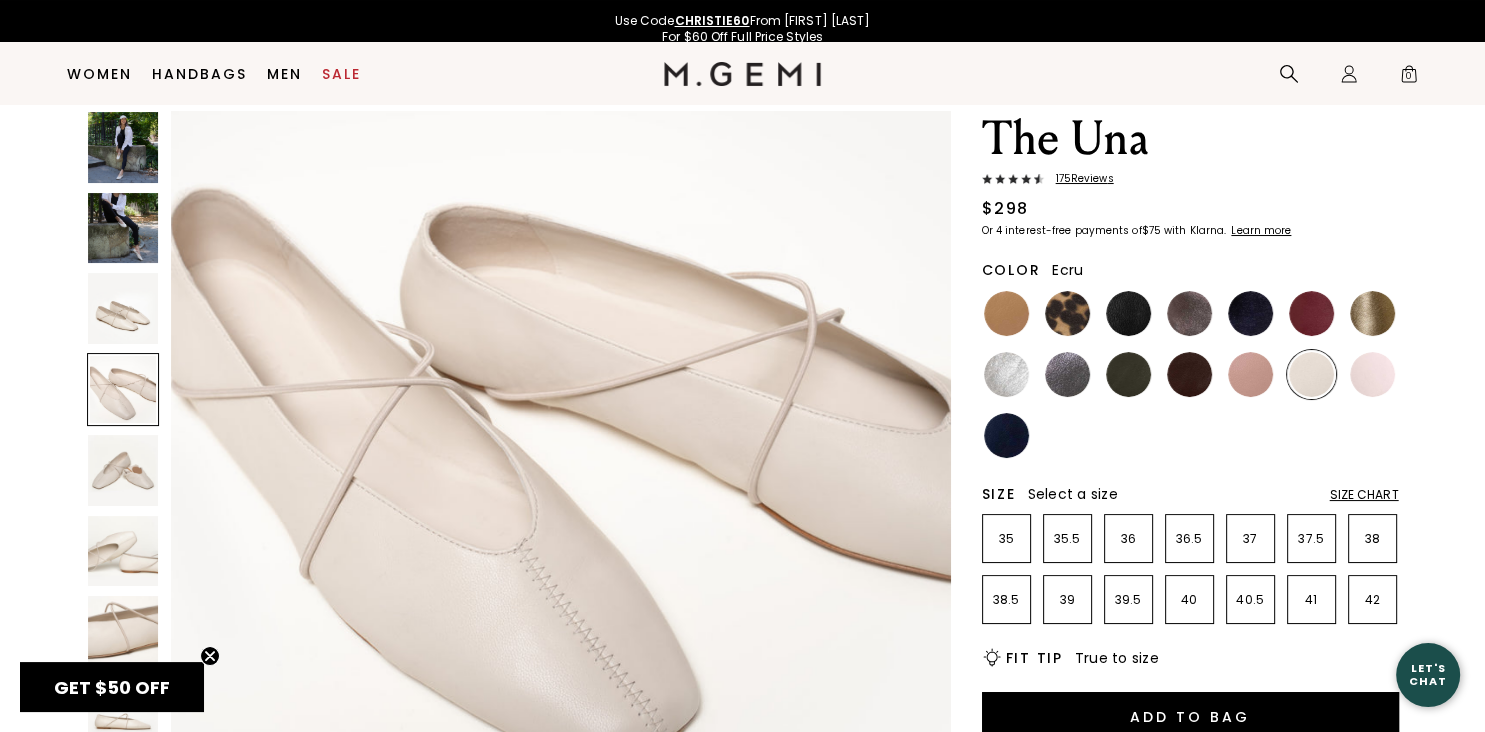 click at bounding box center [123, 389] 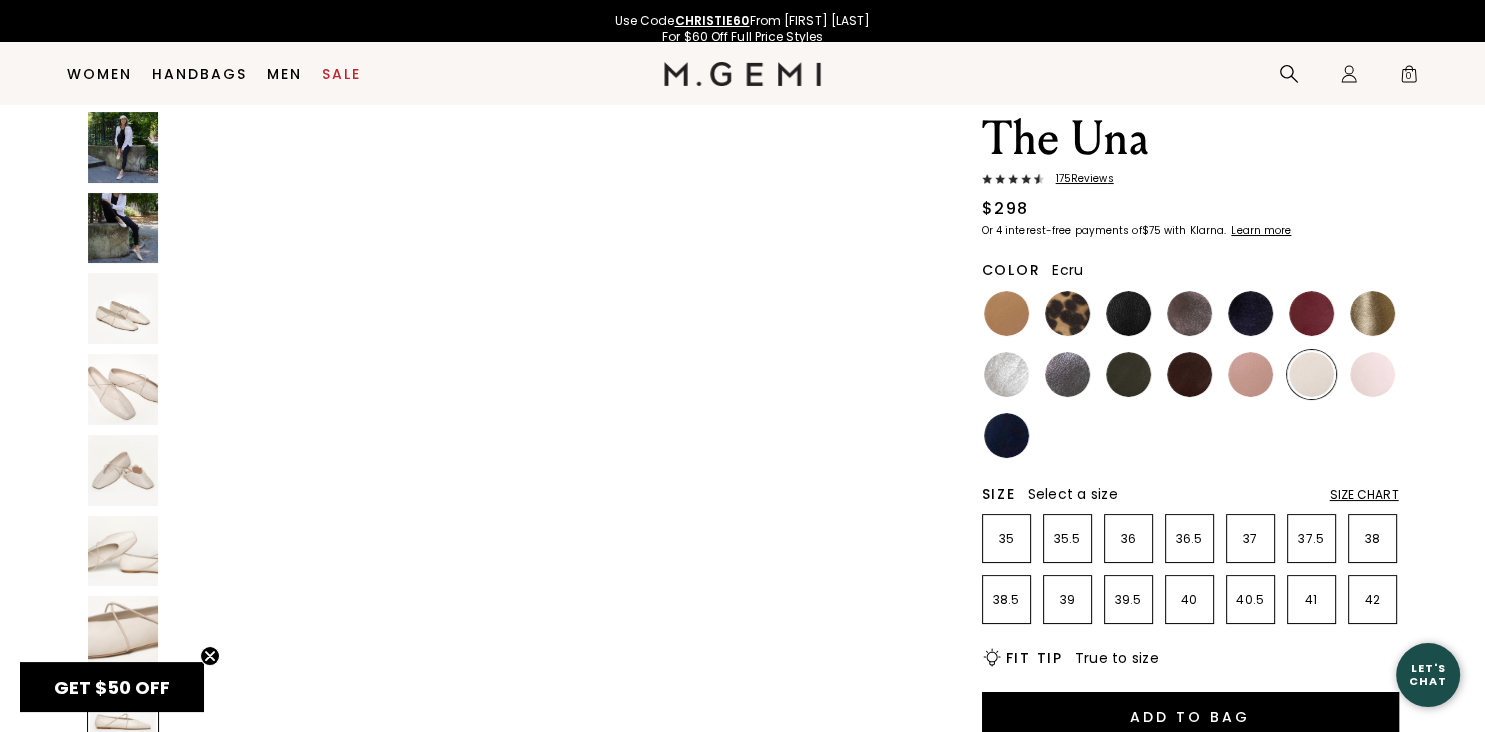 scroll, scrollTop: 6992, scrollLeft: 0, axis: vertical 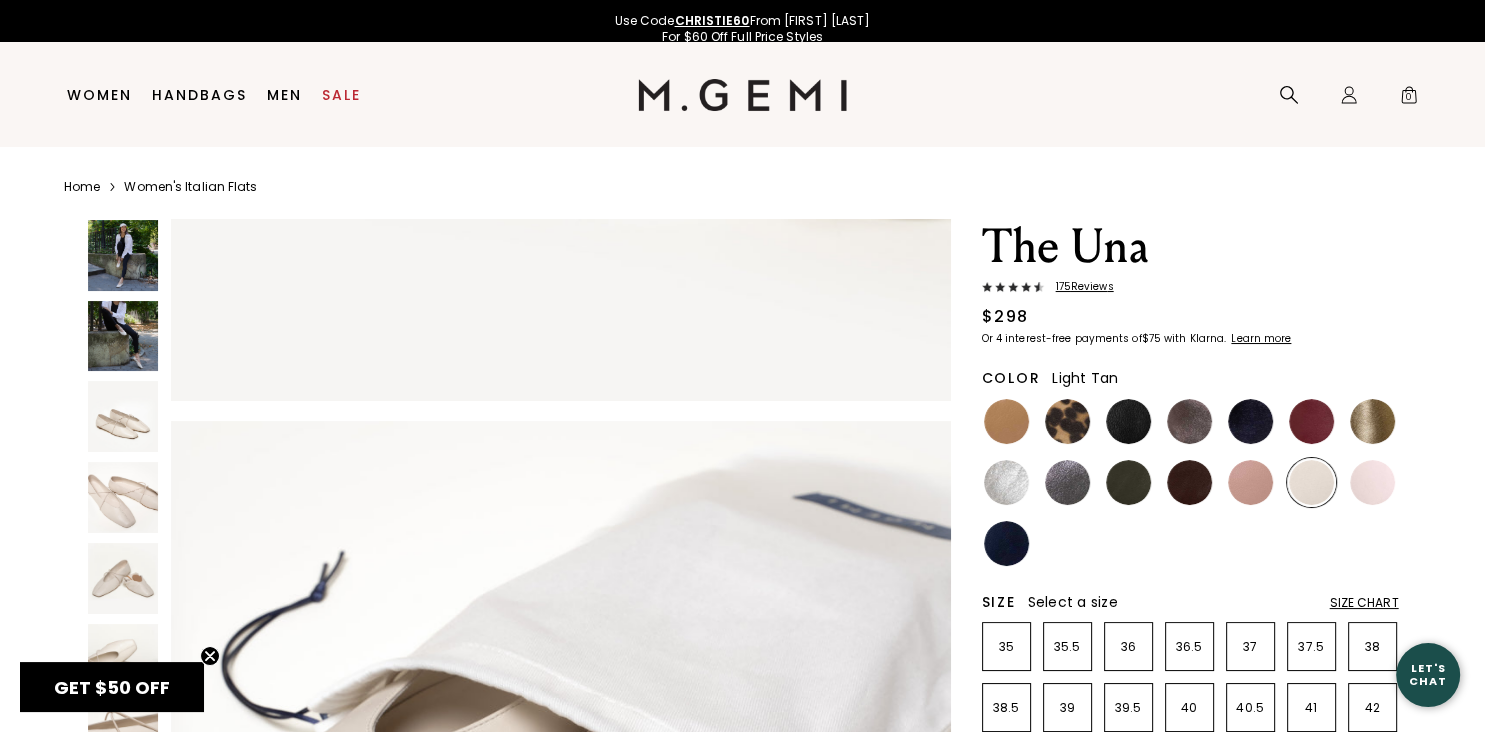 click at bounding box center (1006, 421) 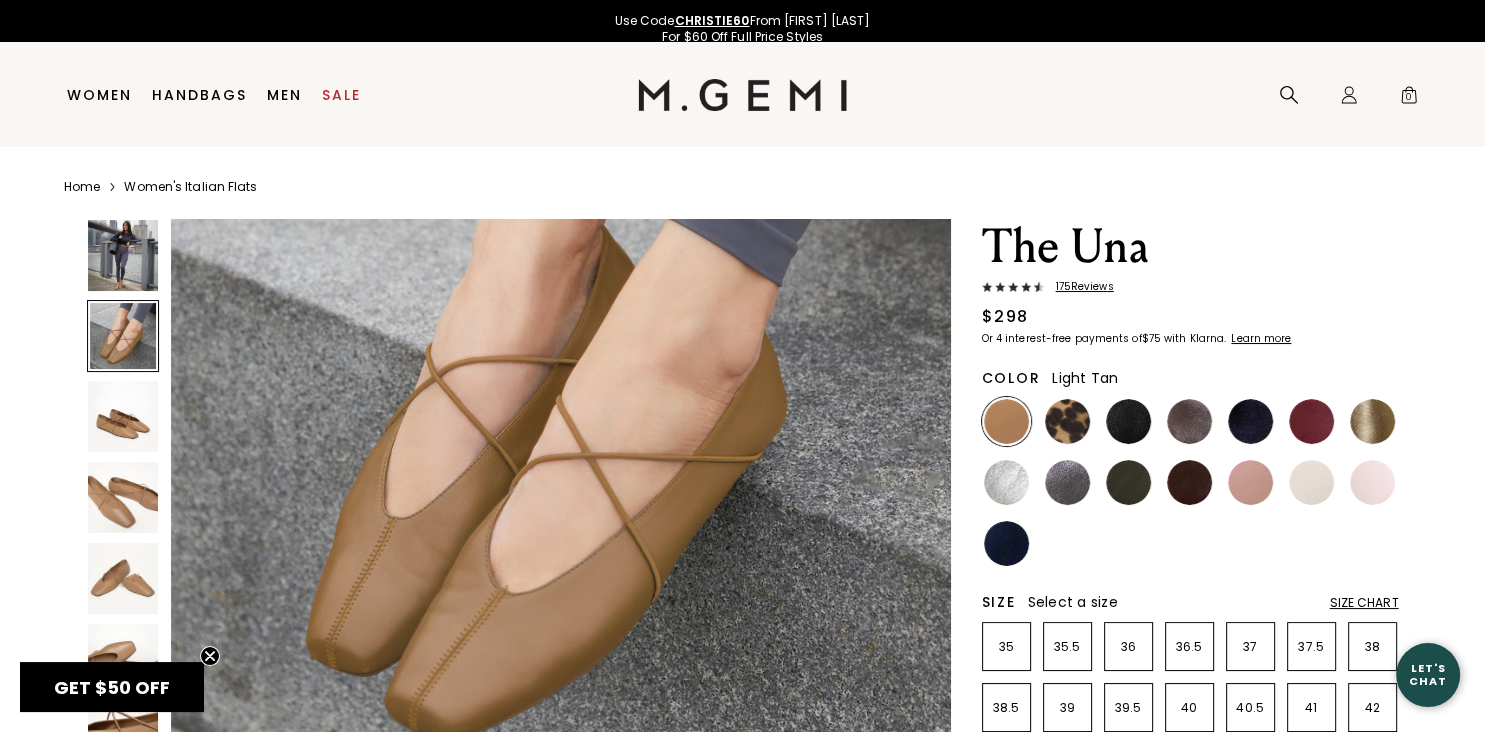 scroll, scrollTop: 1022, scrollLeft: 0, axis: vertical 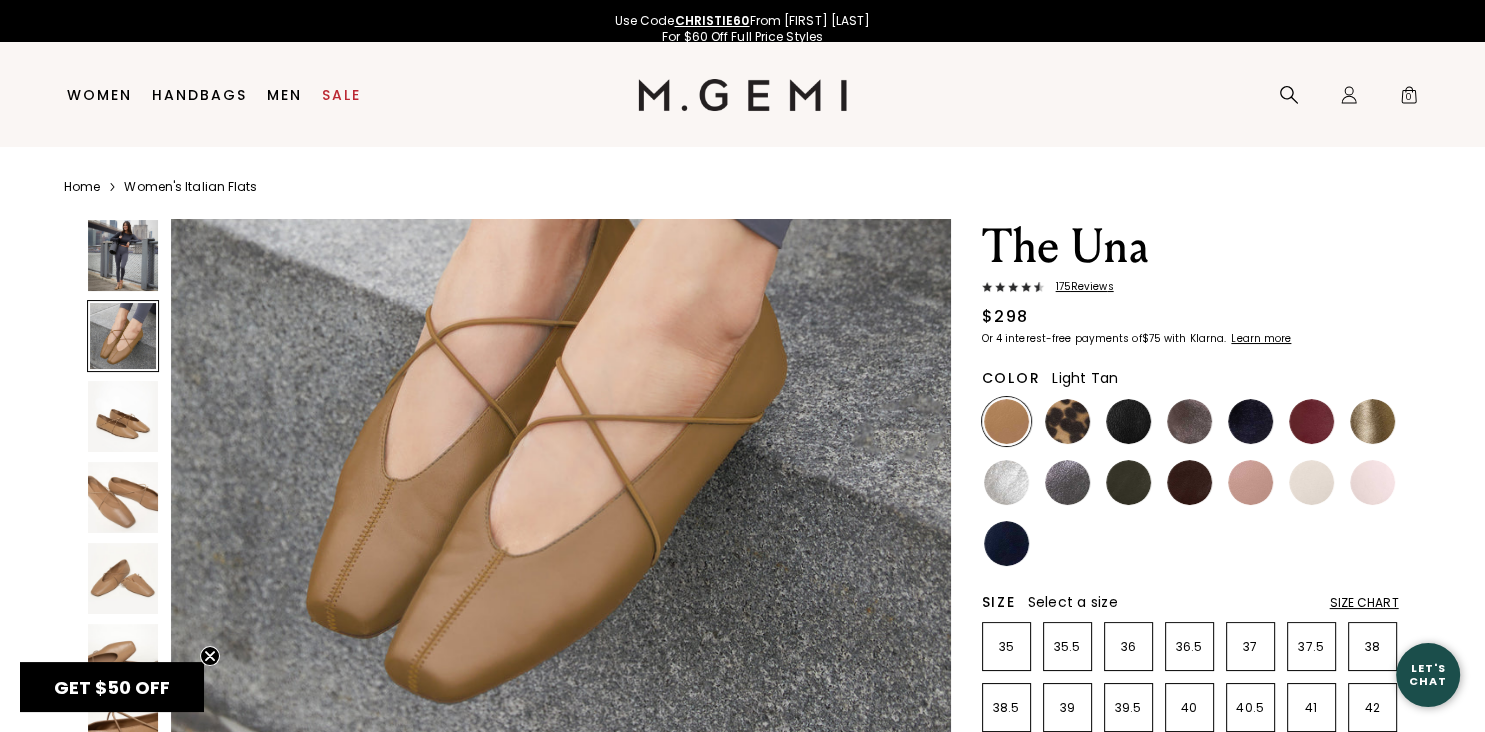 click at bounding box center [123, 255] 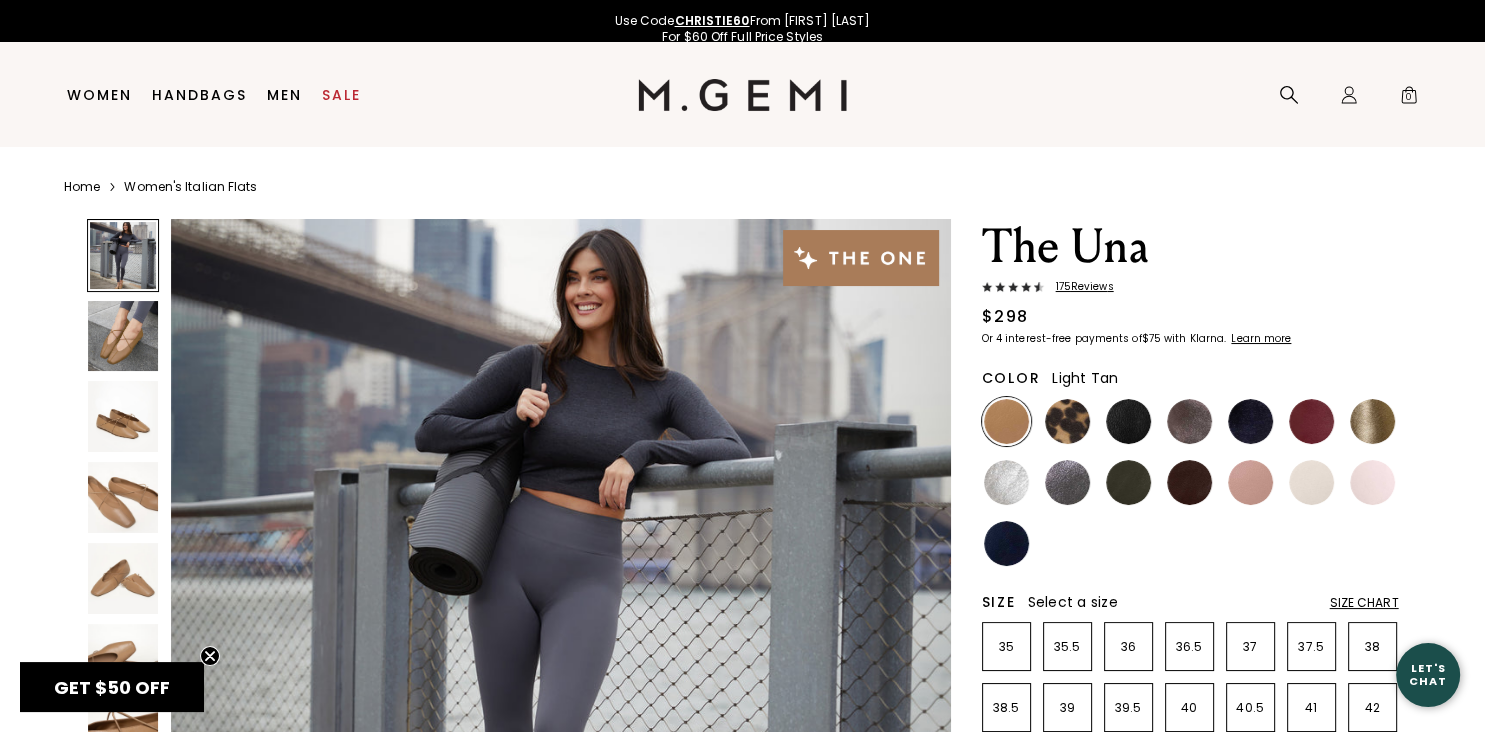 scroll, scrollTop: 0, scrollLeft: 0, axis: both 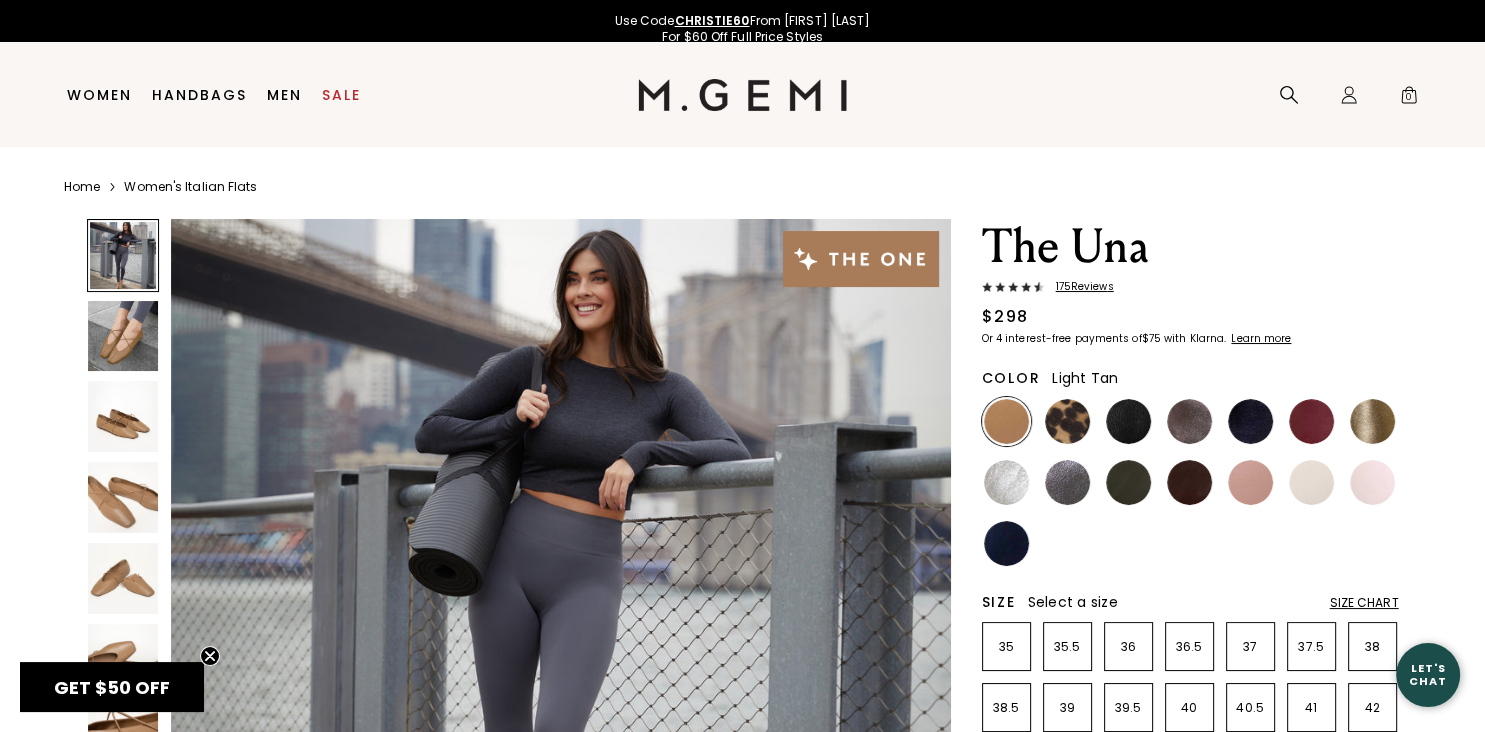 click at bounding box center [123, 336] 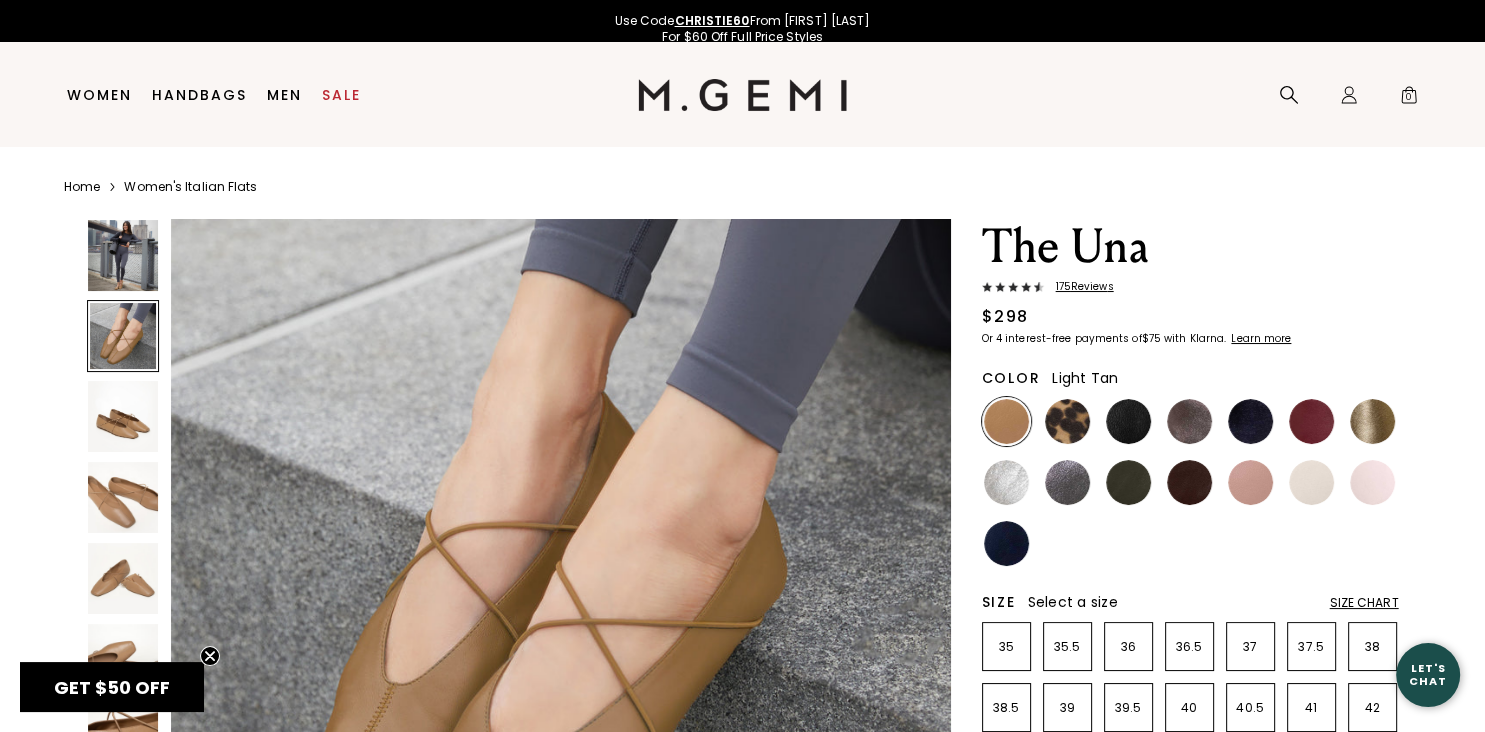 scroll, scrollTop: 819, scrollLeft: 0, axis: vertical 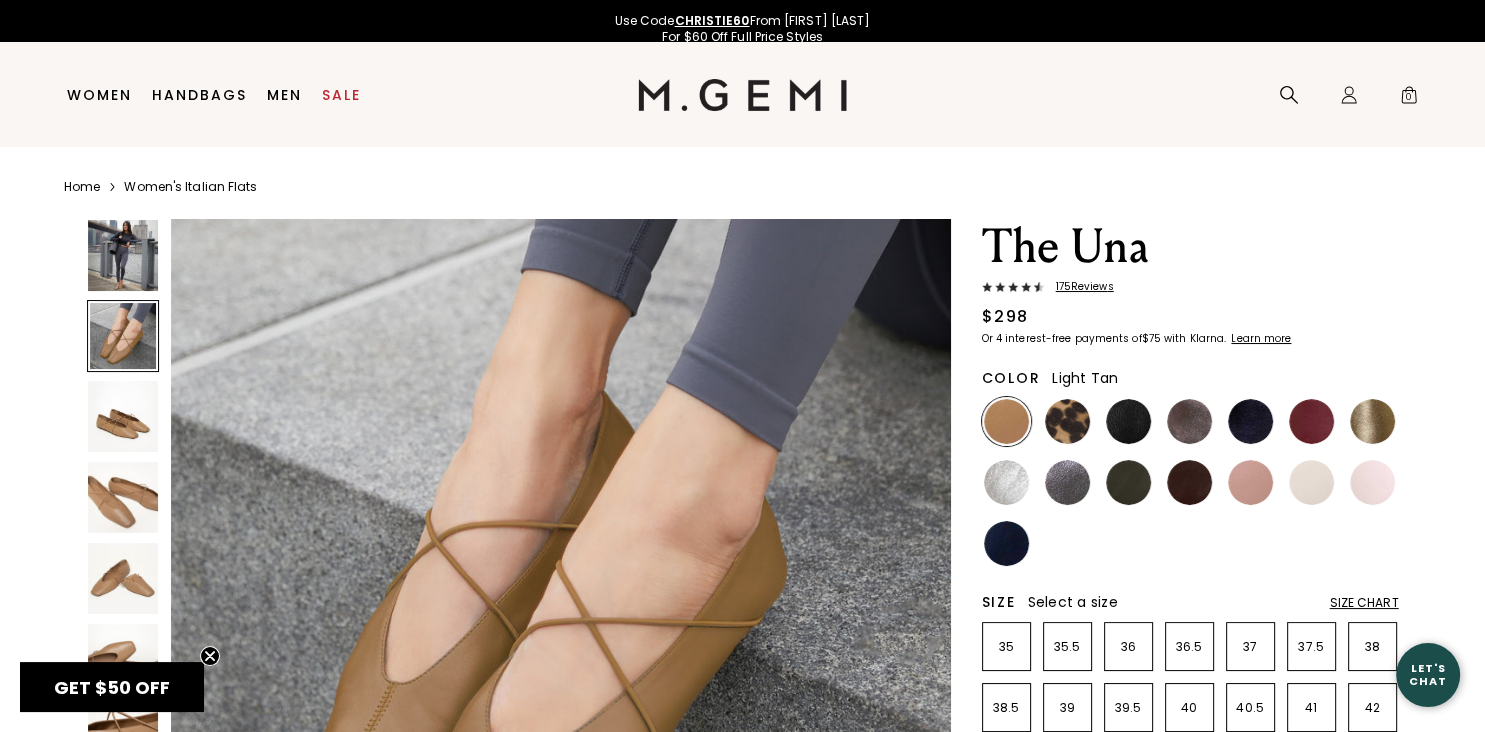 click at bounding box center (123, 416) 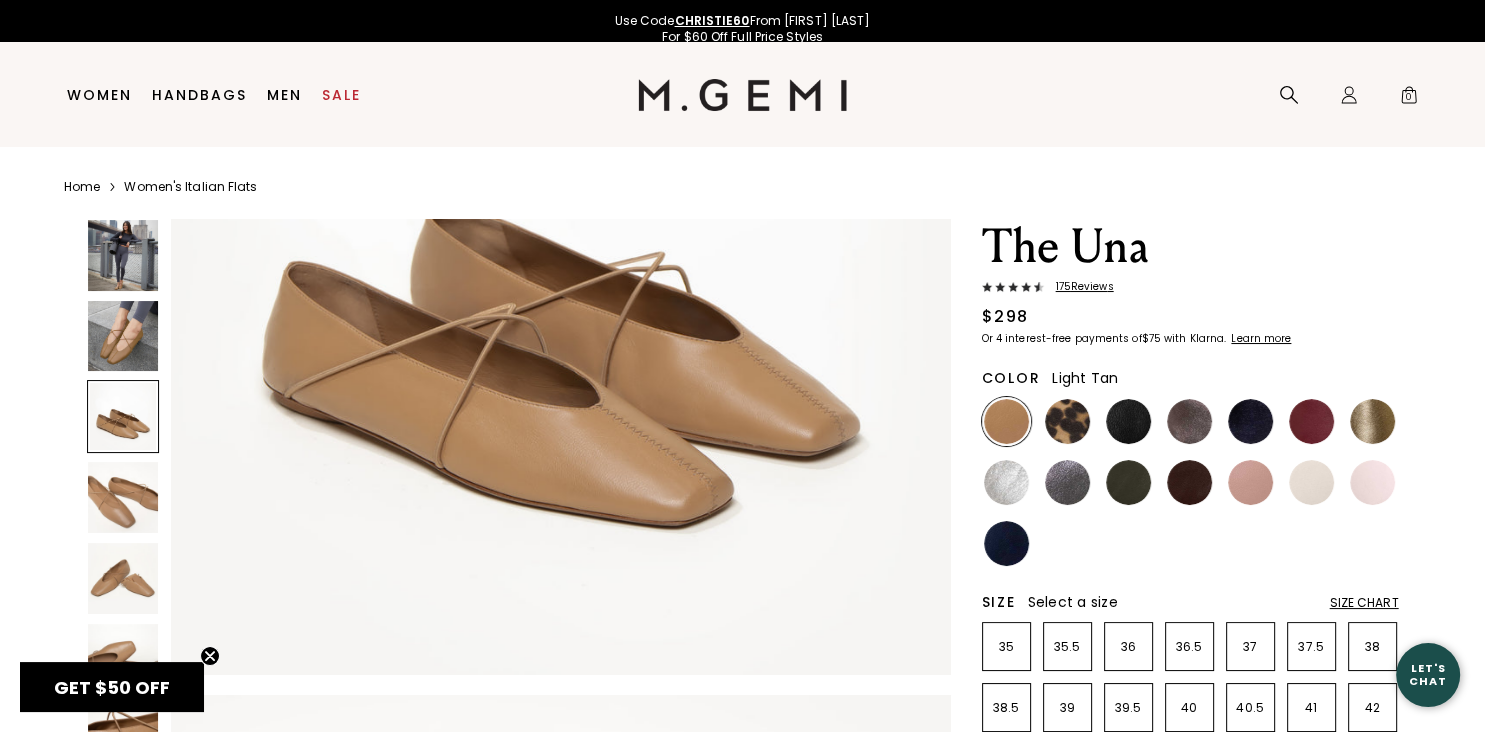 scroll, scrollTop: 1979, scrollLeft: 0, axis: vertical 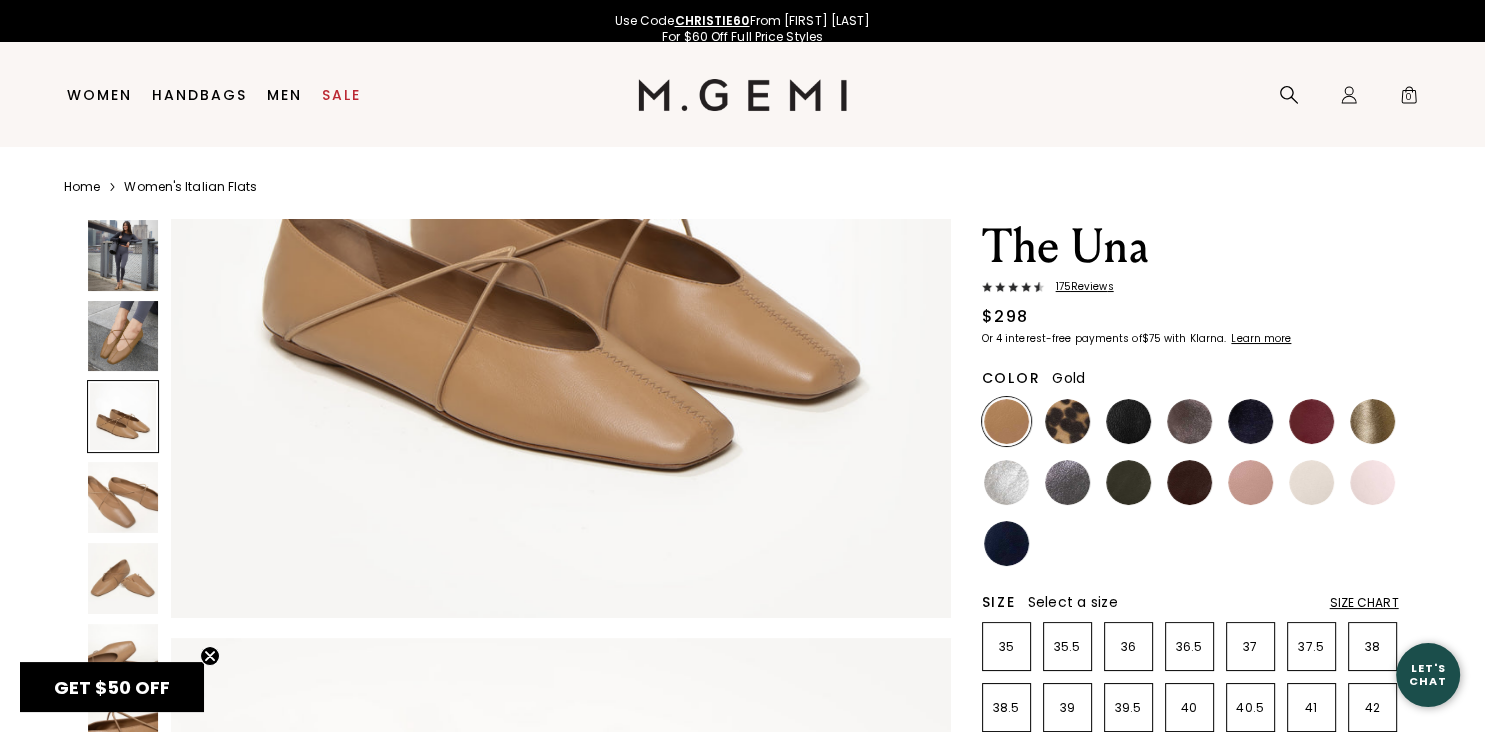click at bounding box center (1372, 421) 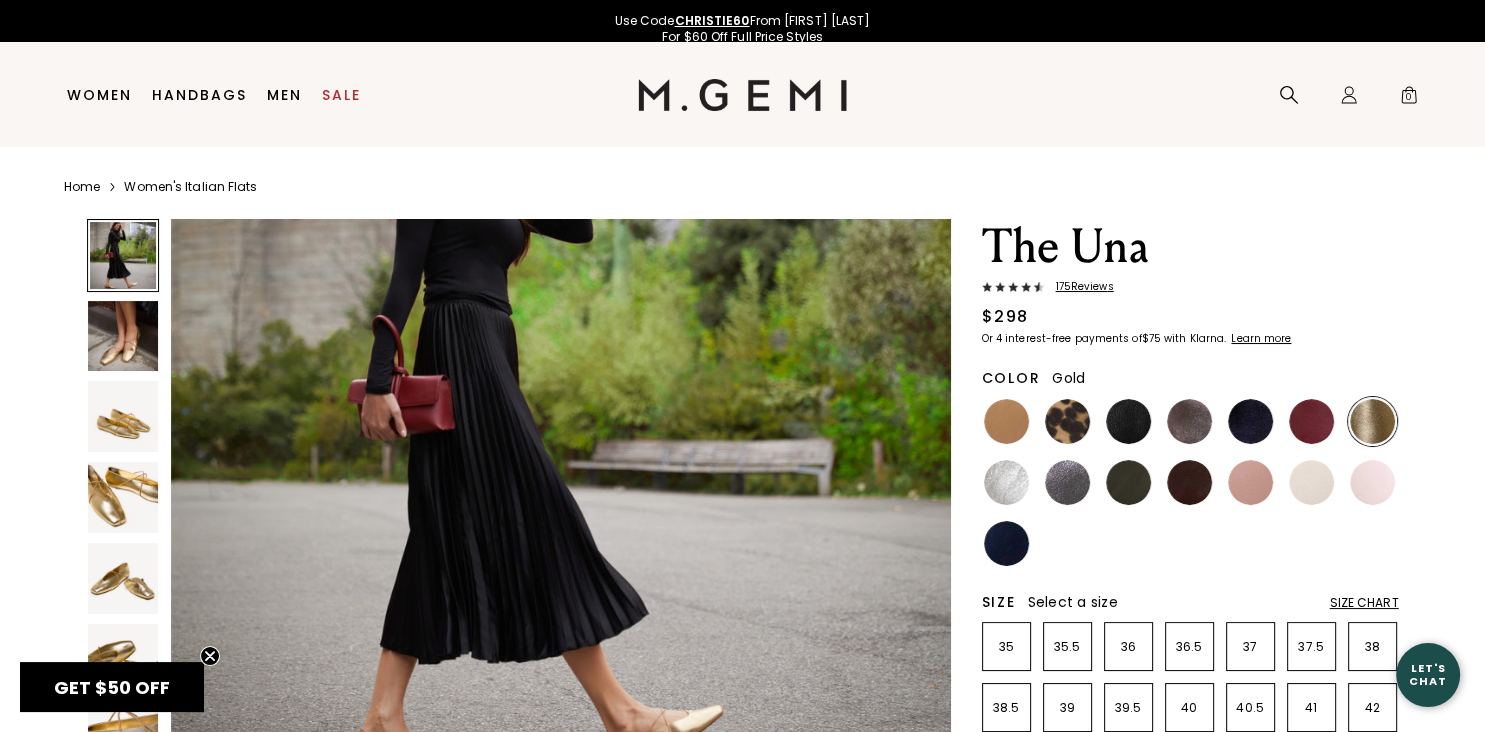scroll, scrollTop: 681, scrollLeft: 0, axis: vertical 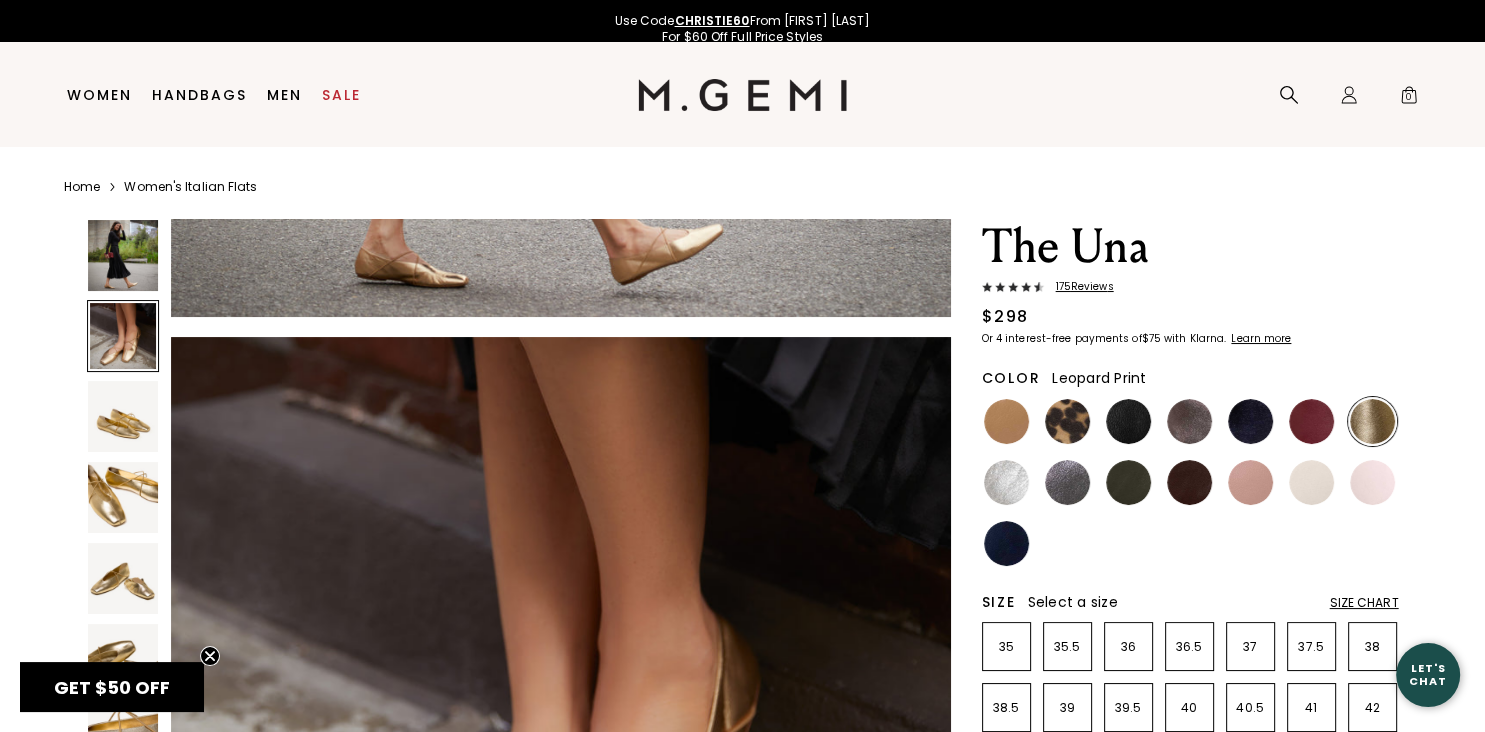 click at bounding box center [1067, 421] 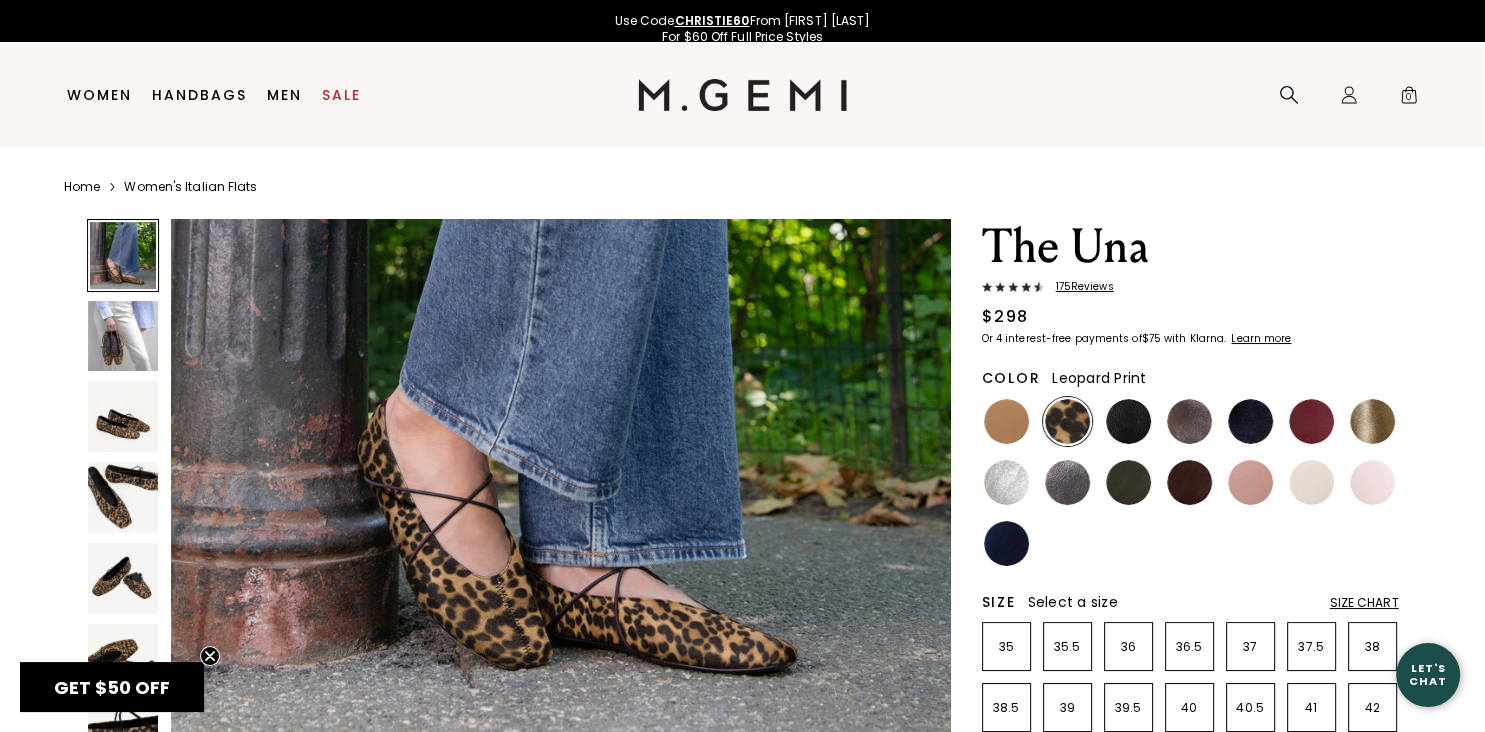 scroll, scrollTop: 511, scrollLeft: 0, axis: vertical 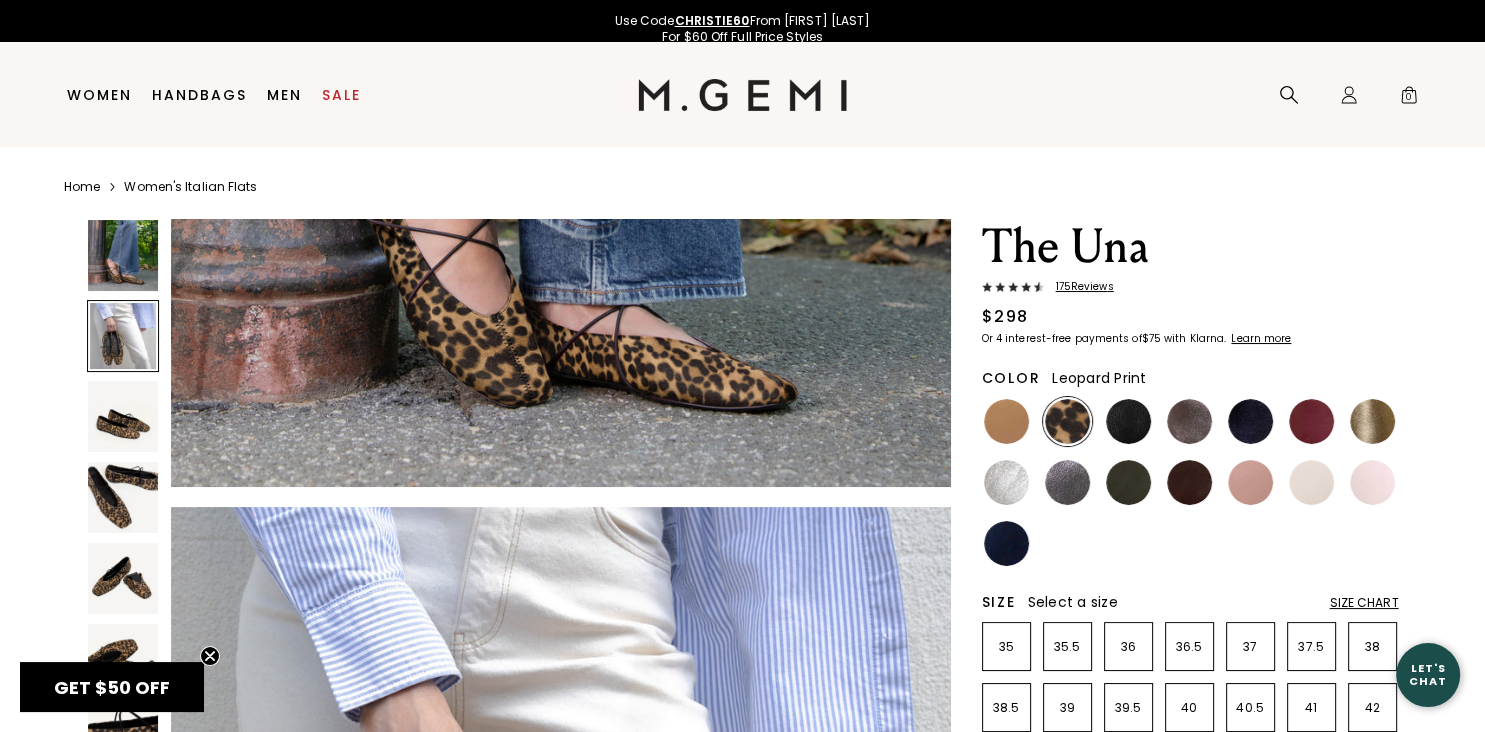click at bounding box center [123, 336] 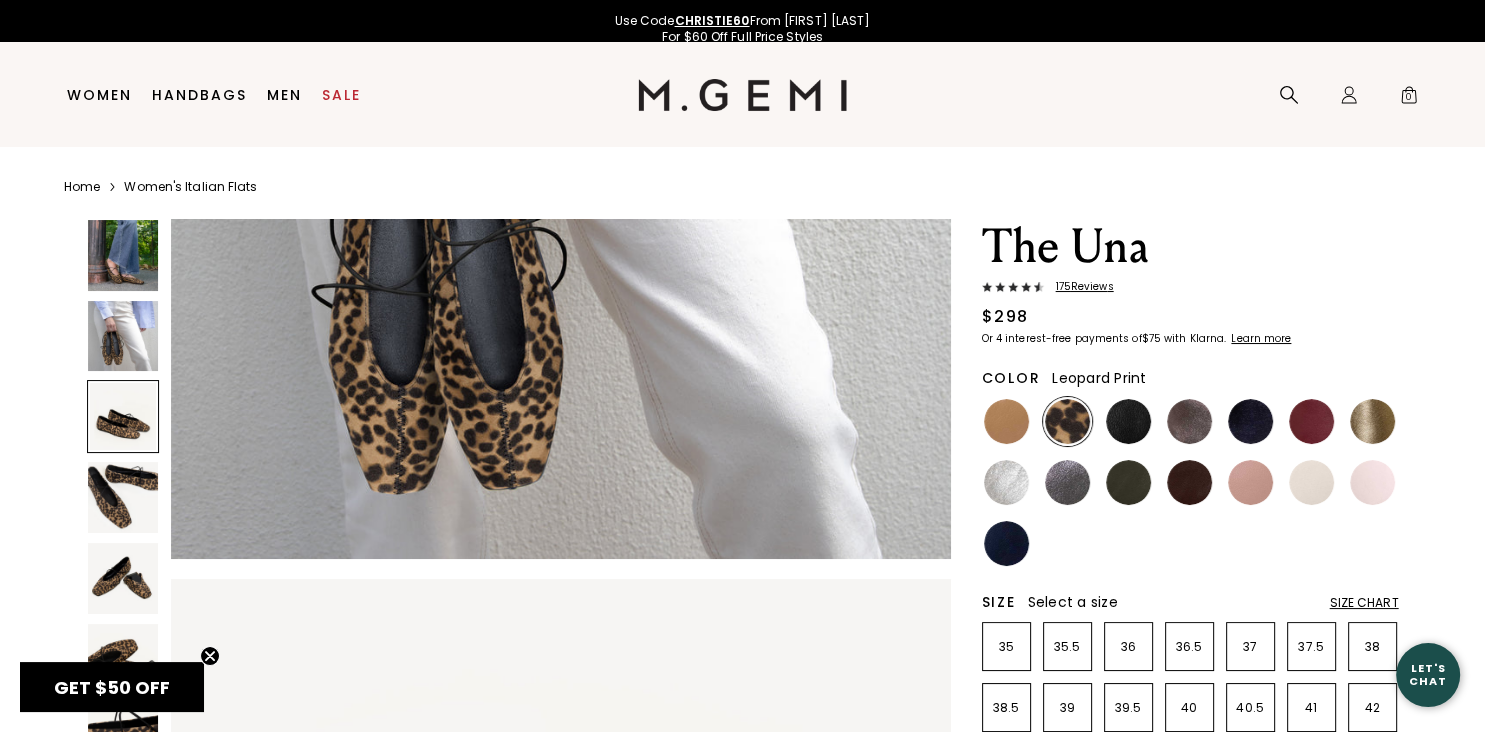 scroll, scrollTop: 1159, scrollLeft: 0, axis: vertical 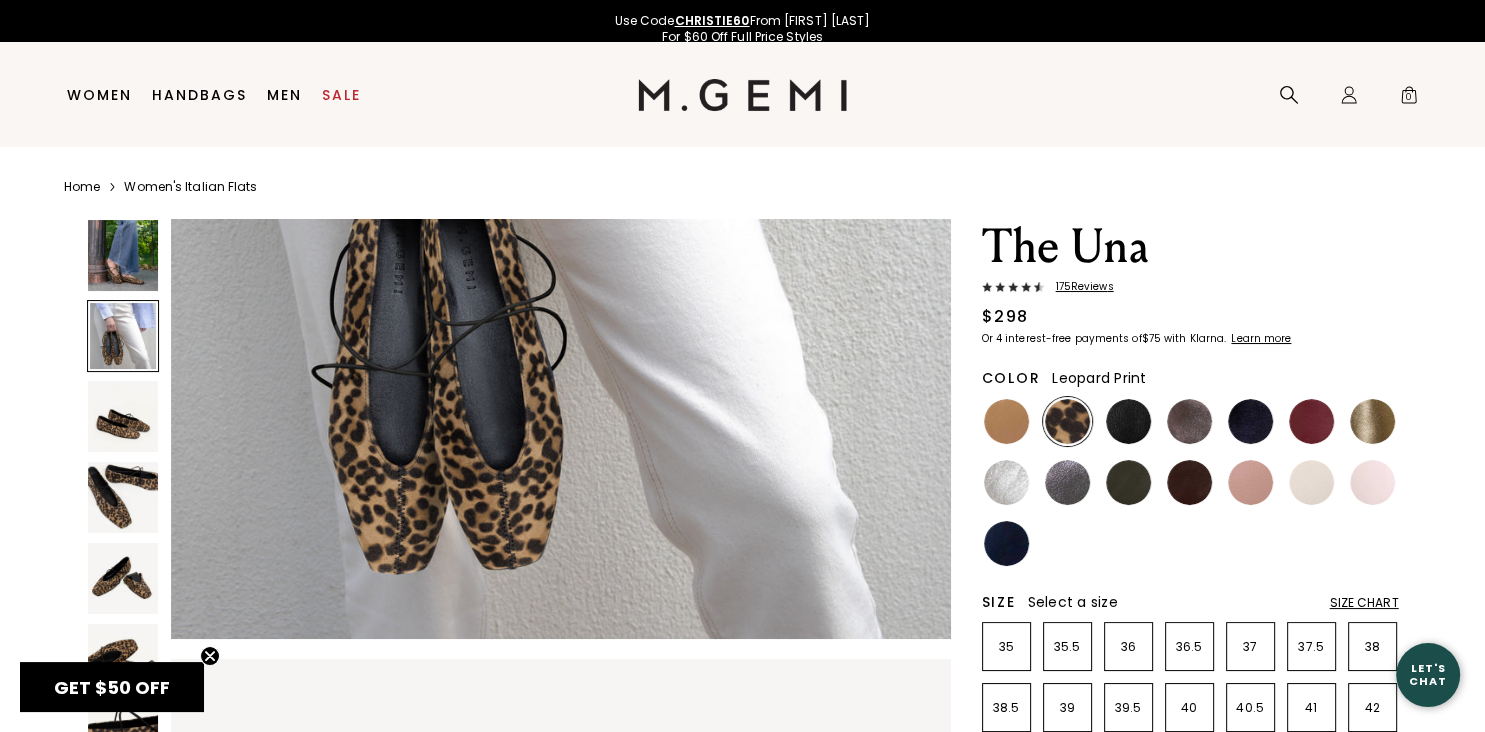 click at bounding box center (123, 255) 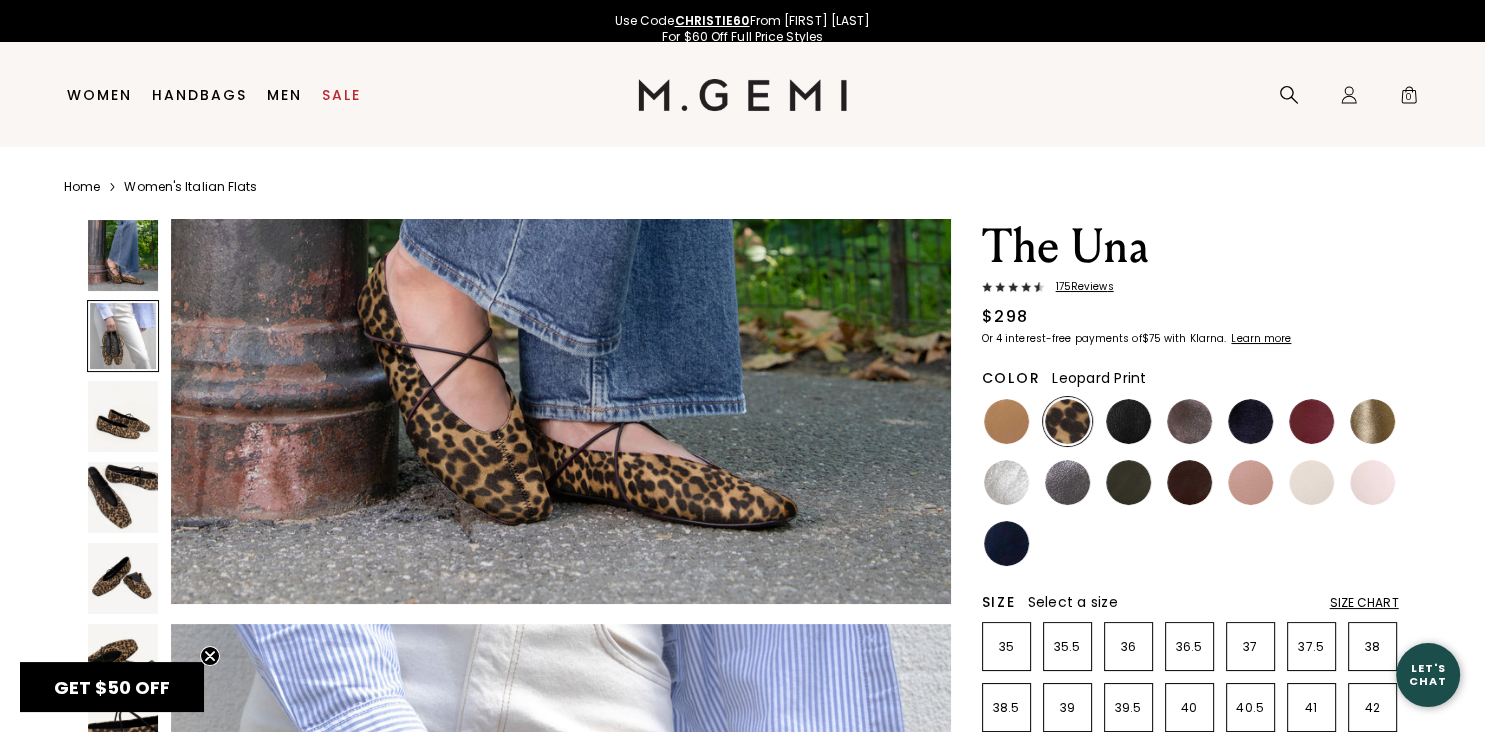 scroll, scrollTop: 340, scrollLeft: 0, axis: vertical 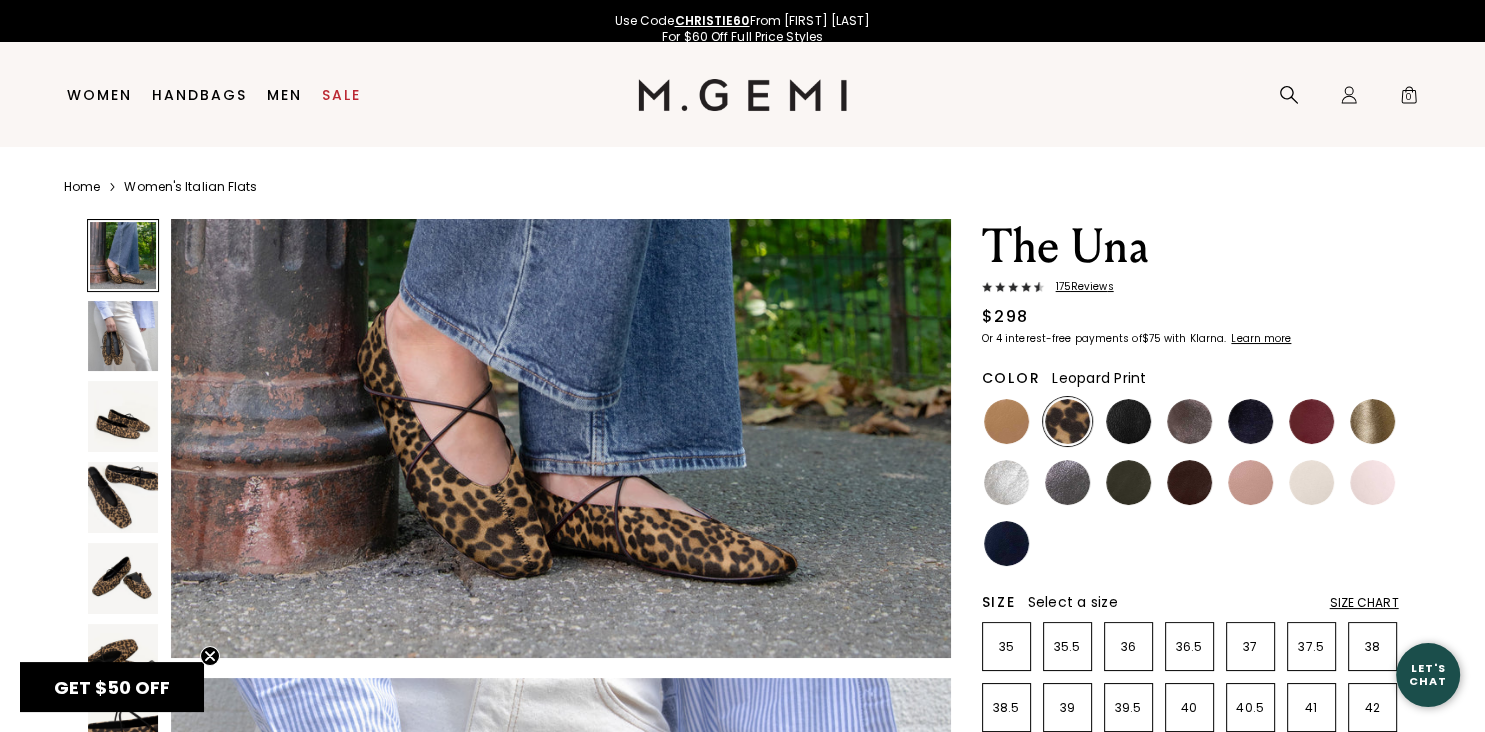 click on "Size Chart" at bounding box center [1364, 603] 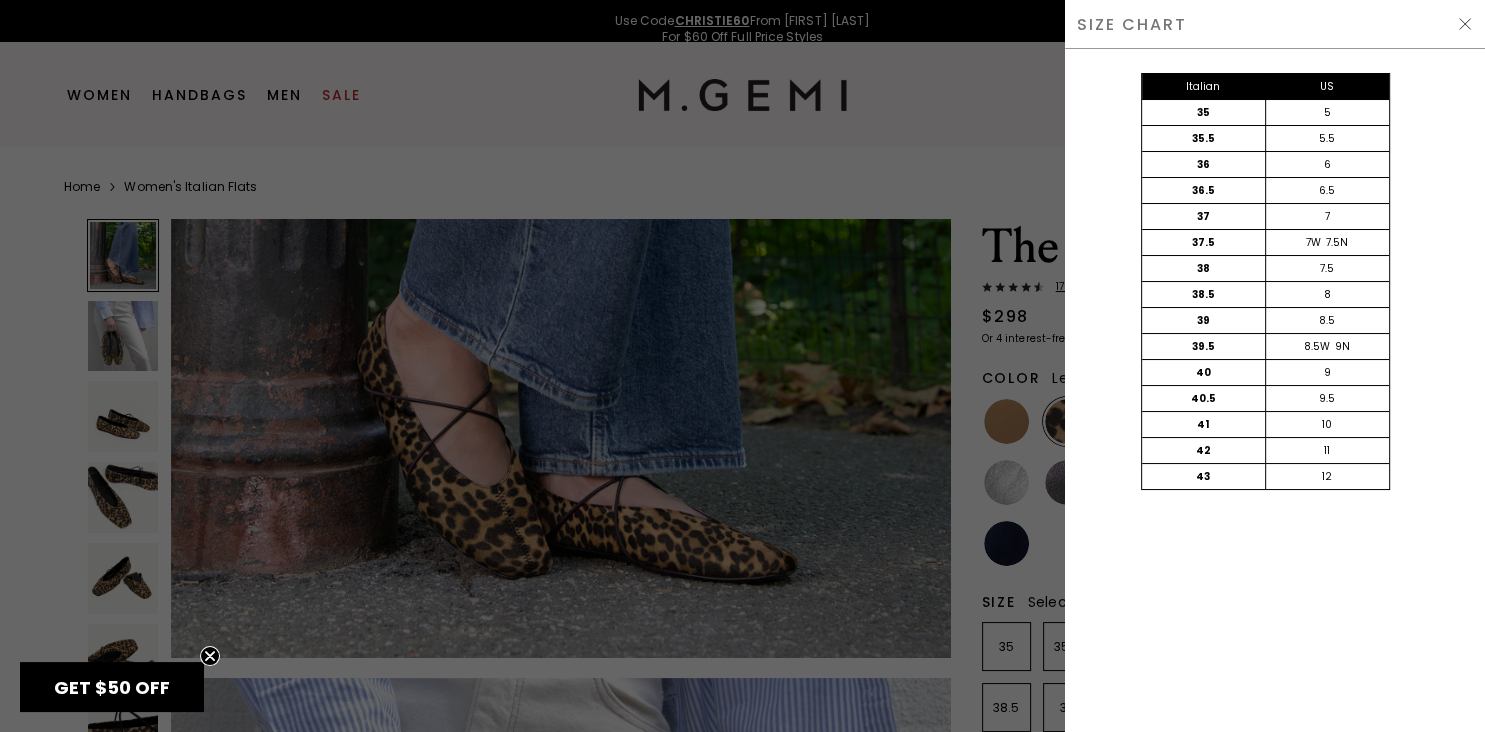 click on "Italian US 35 5 35.5 5.5 36 6 36.5 6.5 37 7 37.5 7W 7.5N 38 7.5 38.5 8 39 8.5 39.5 8.5W 9N 40 9 40.5 9.5 41 10 42 11 43 12" at bounding box center (1275, 390) 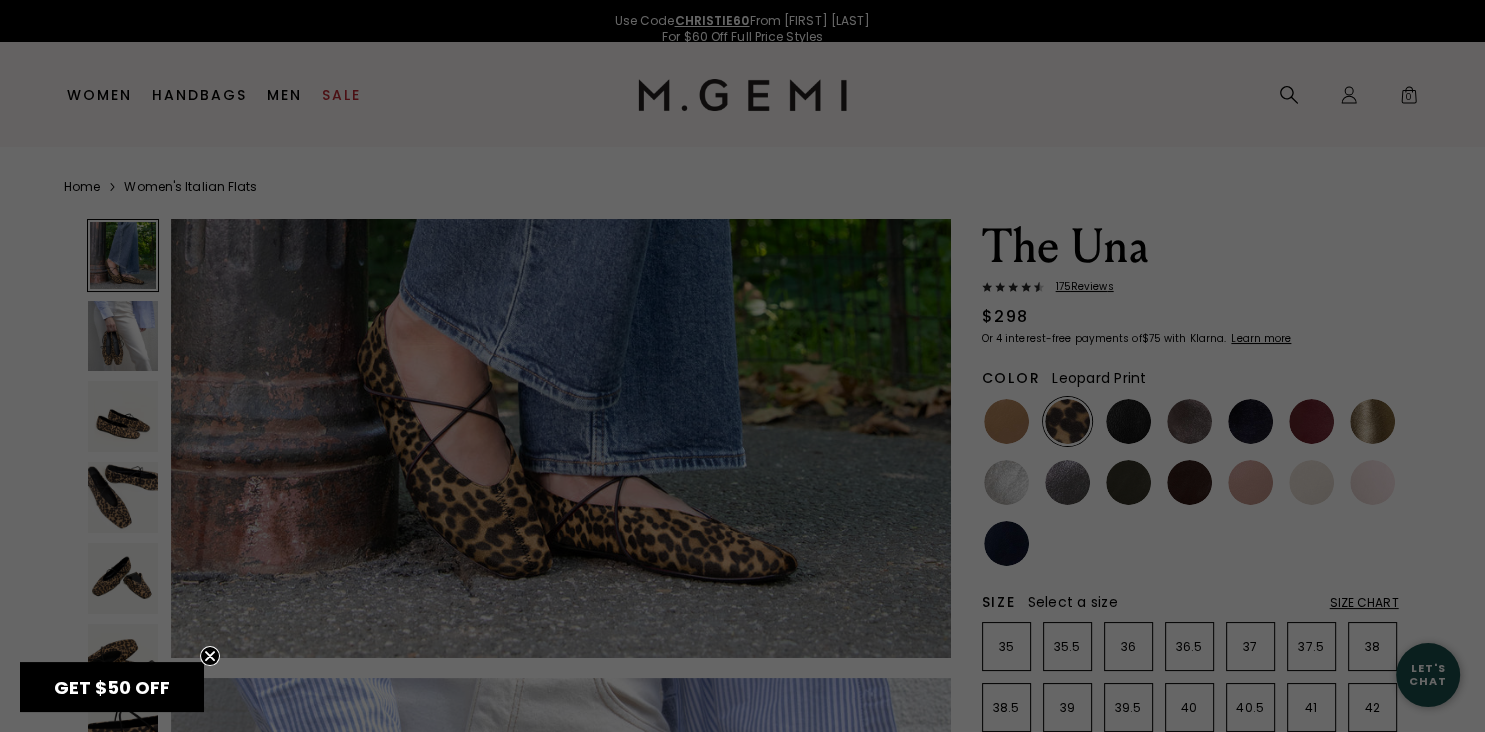 scroll, scrollTop: 340, scrollLeft: 0, axis: vertical 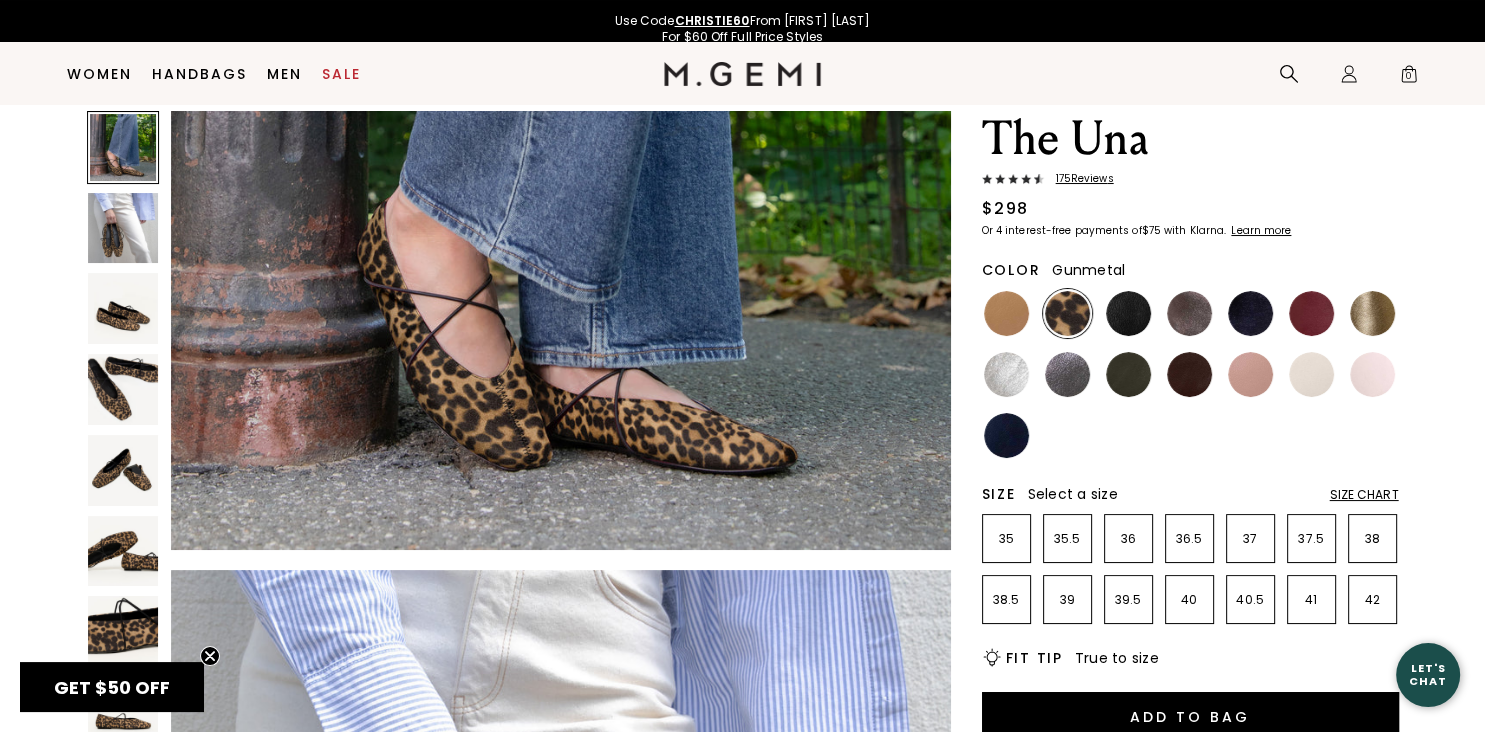 click at bounding box center (1067, 374) 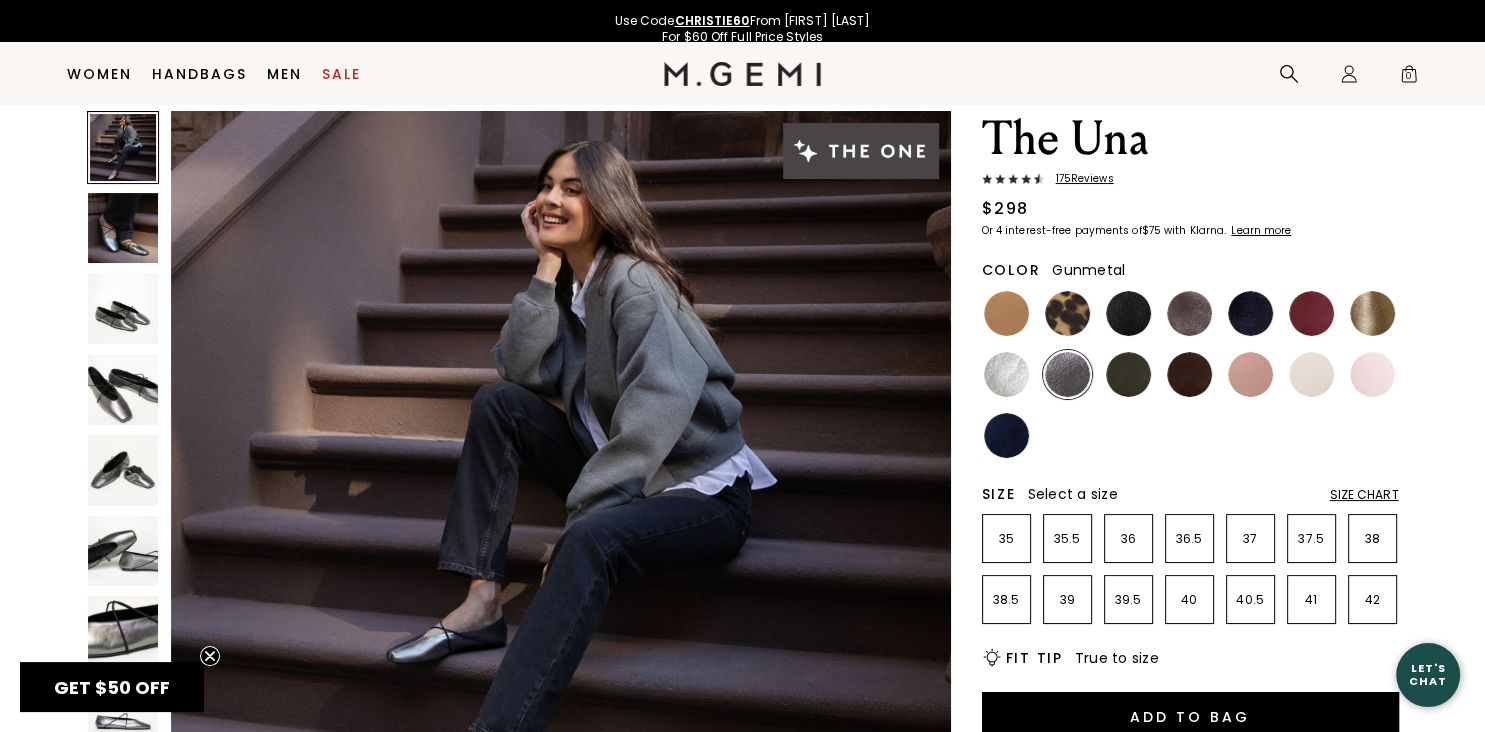 click at bounding box center [123, 228] 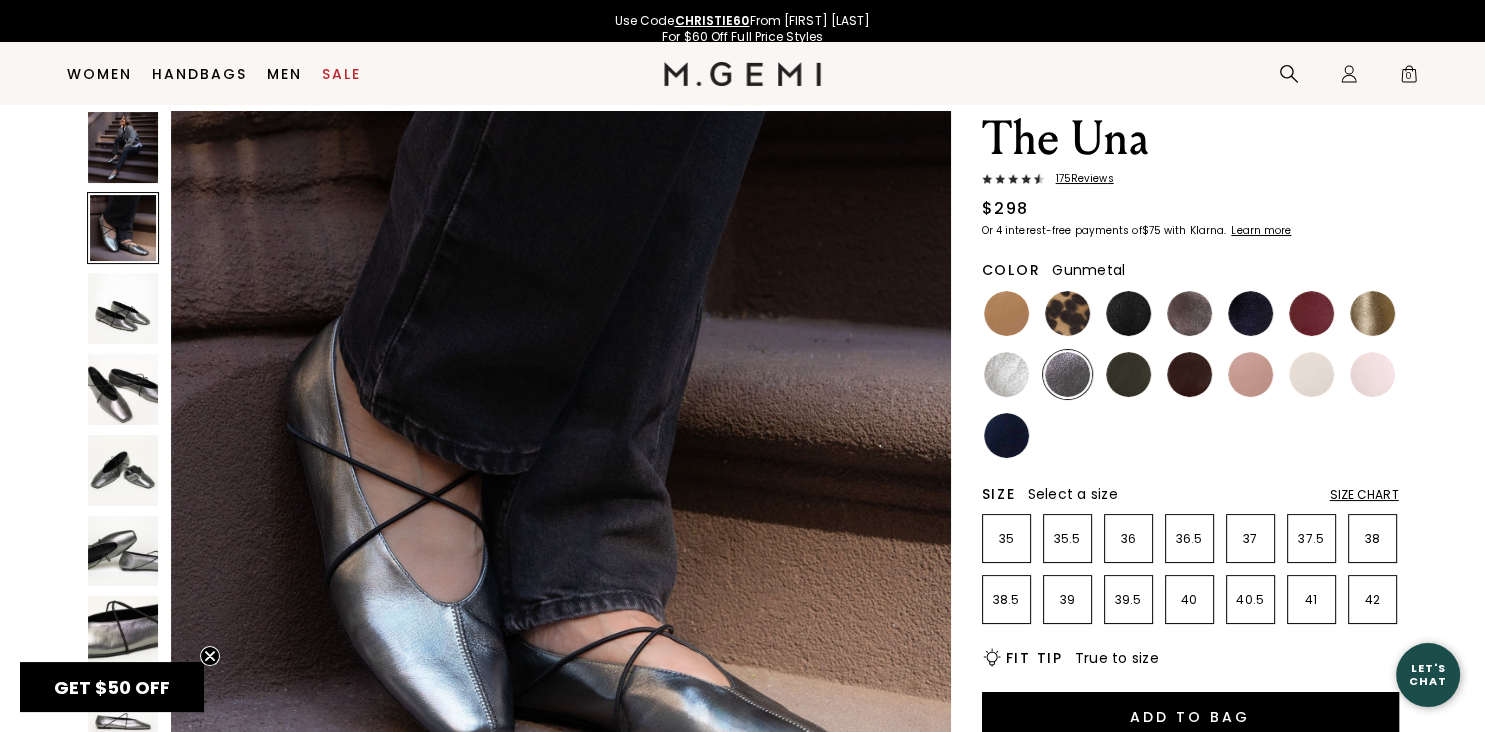 scroll, scrollTop: 819, scrollLeft: 0, axis: vertical 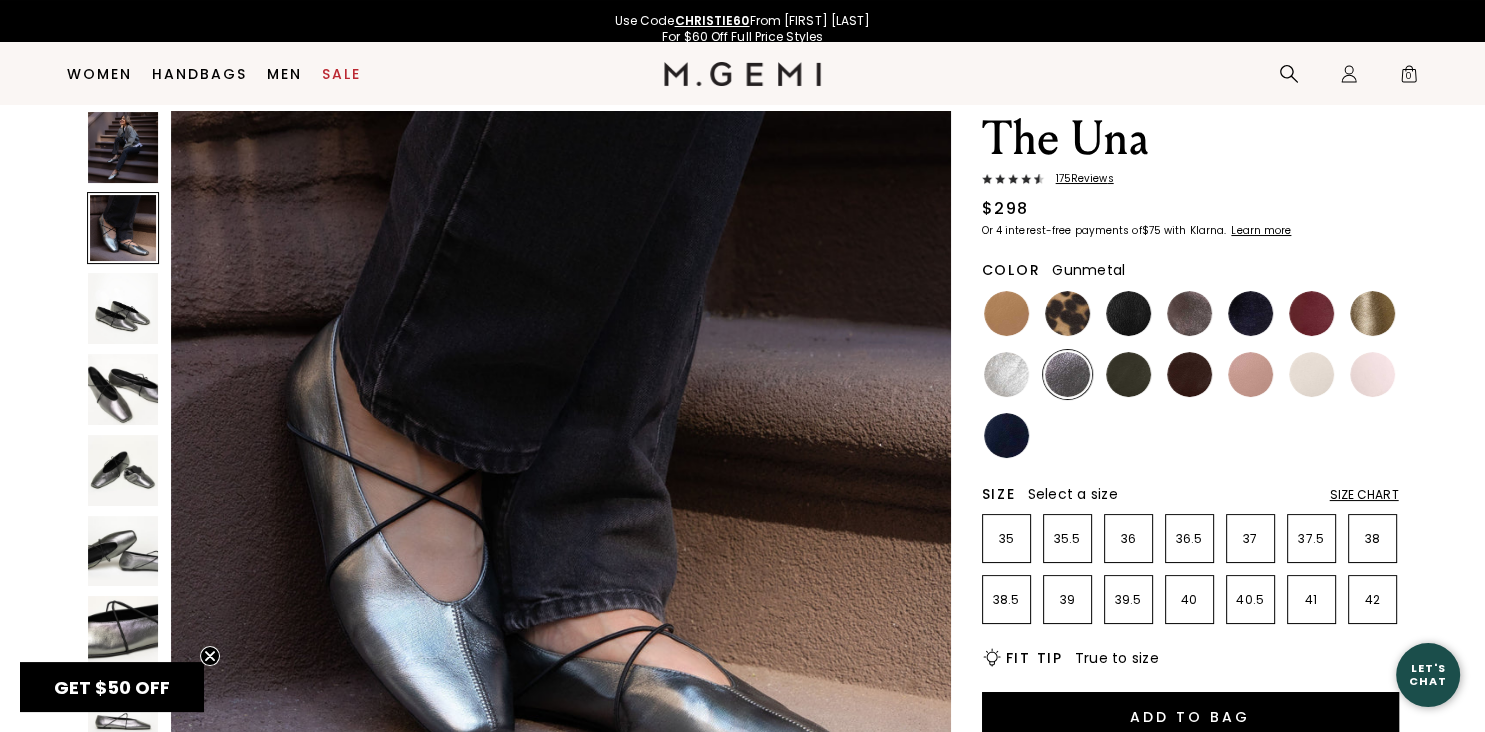 click at bounding box center [123, 308] 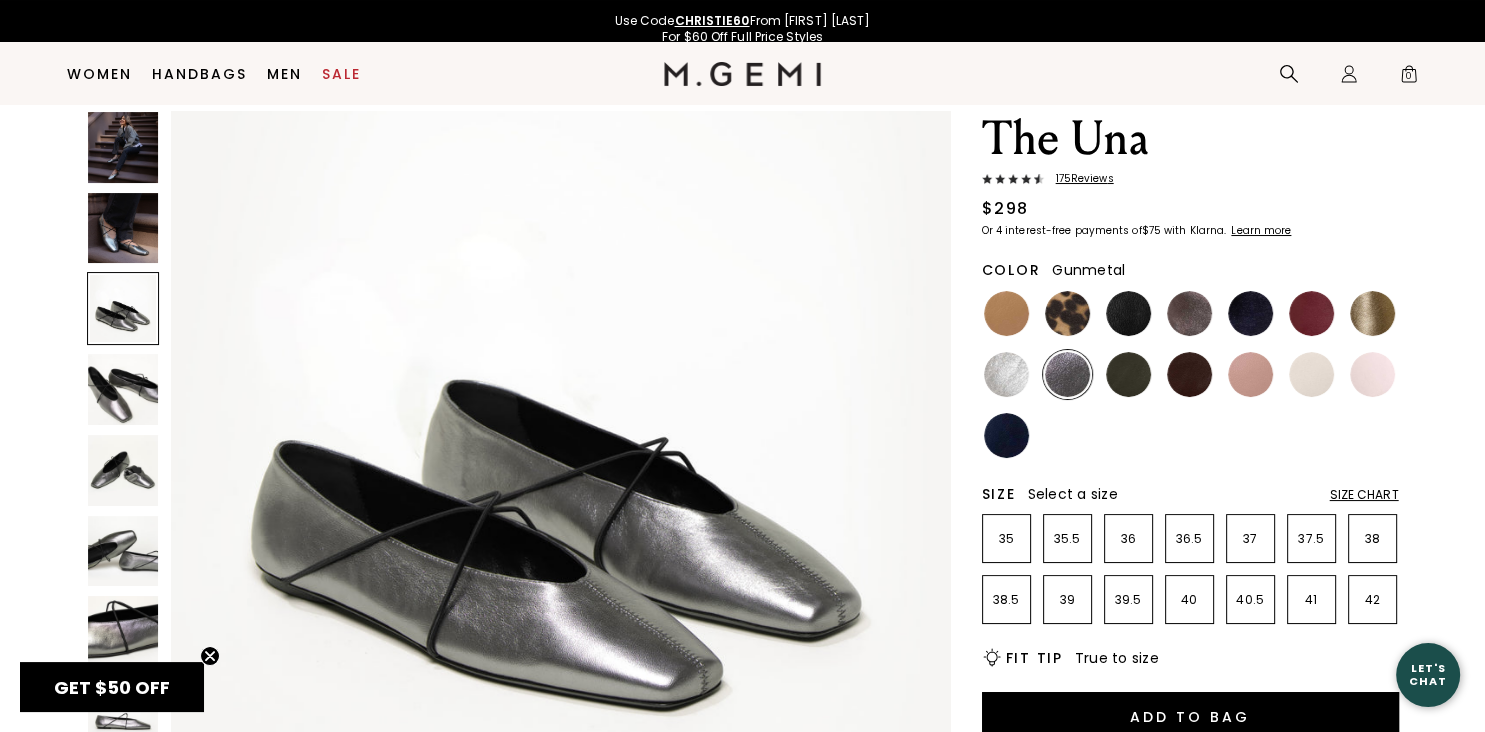 scroll, scrollTop: 1639, scrollLeft: 0, axis: vertical 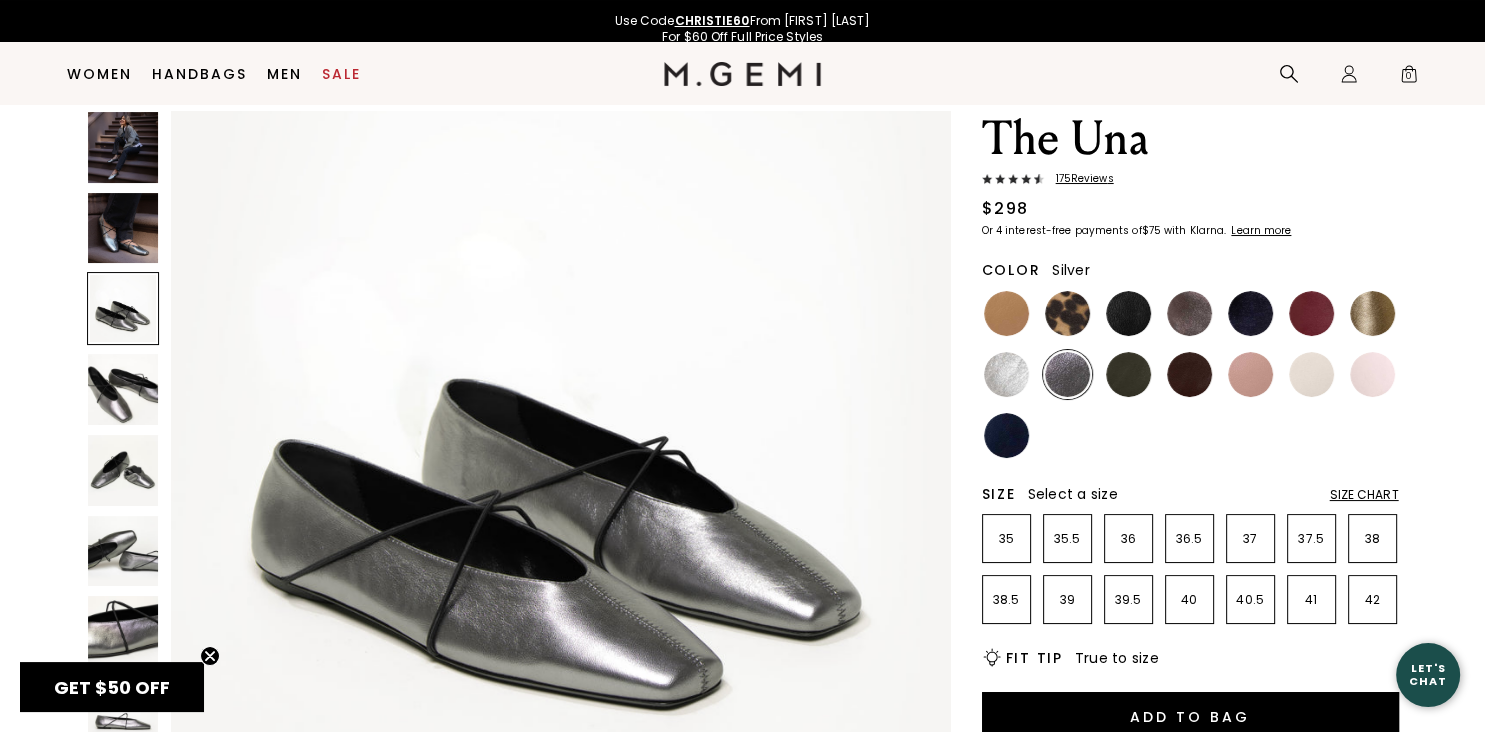 click at bounding box center [1006, 374] 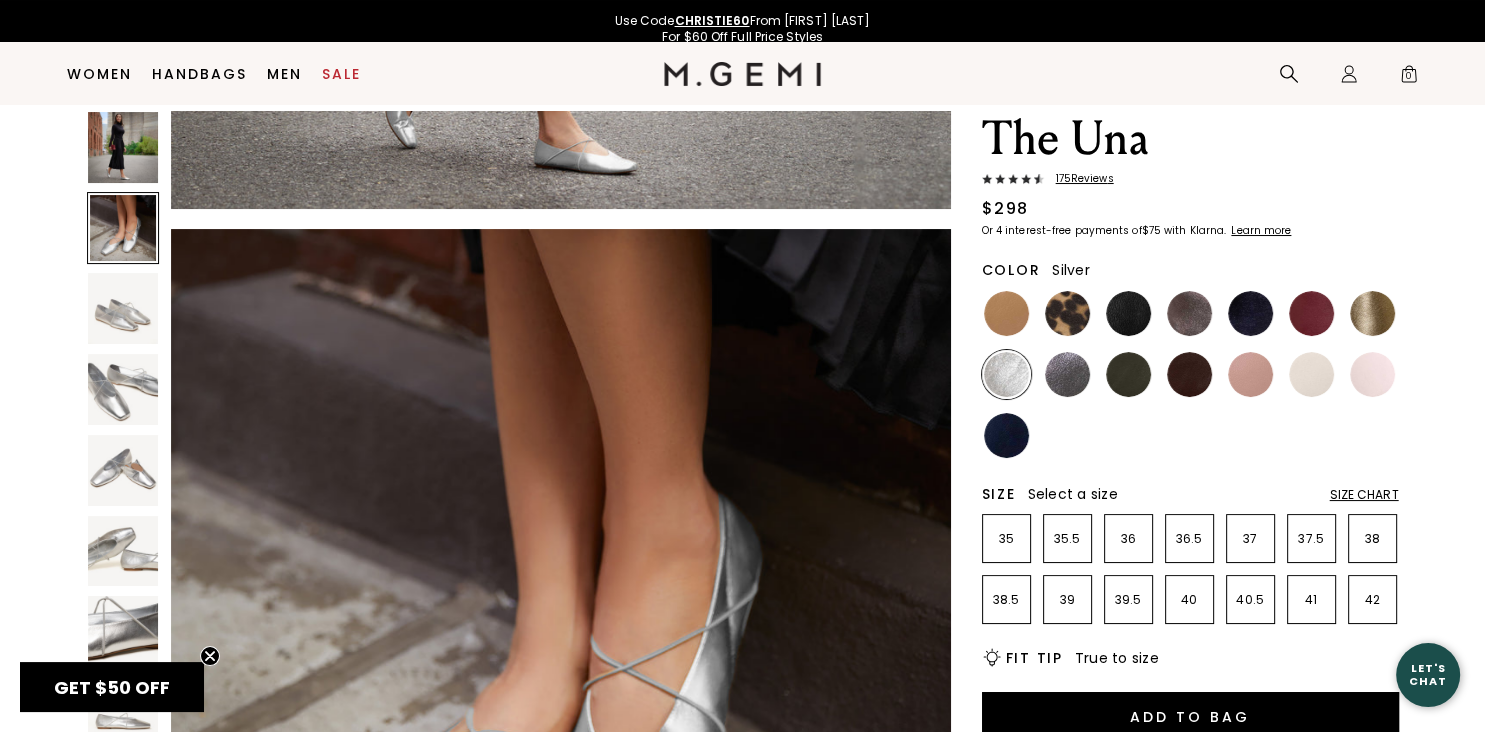 scroll, scrollTop: 511, scrollLeft: 0, axis: vertical 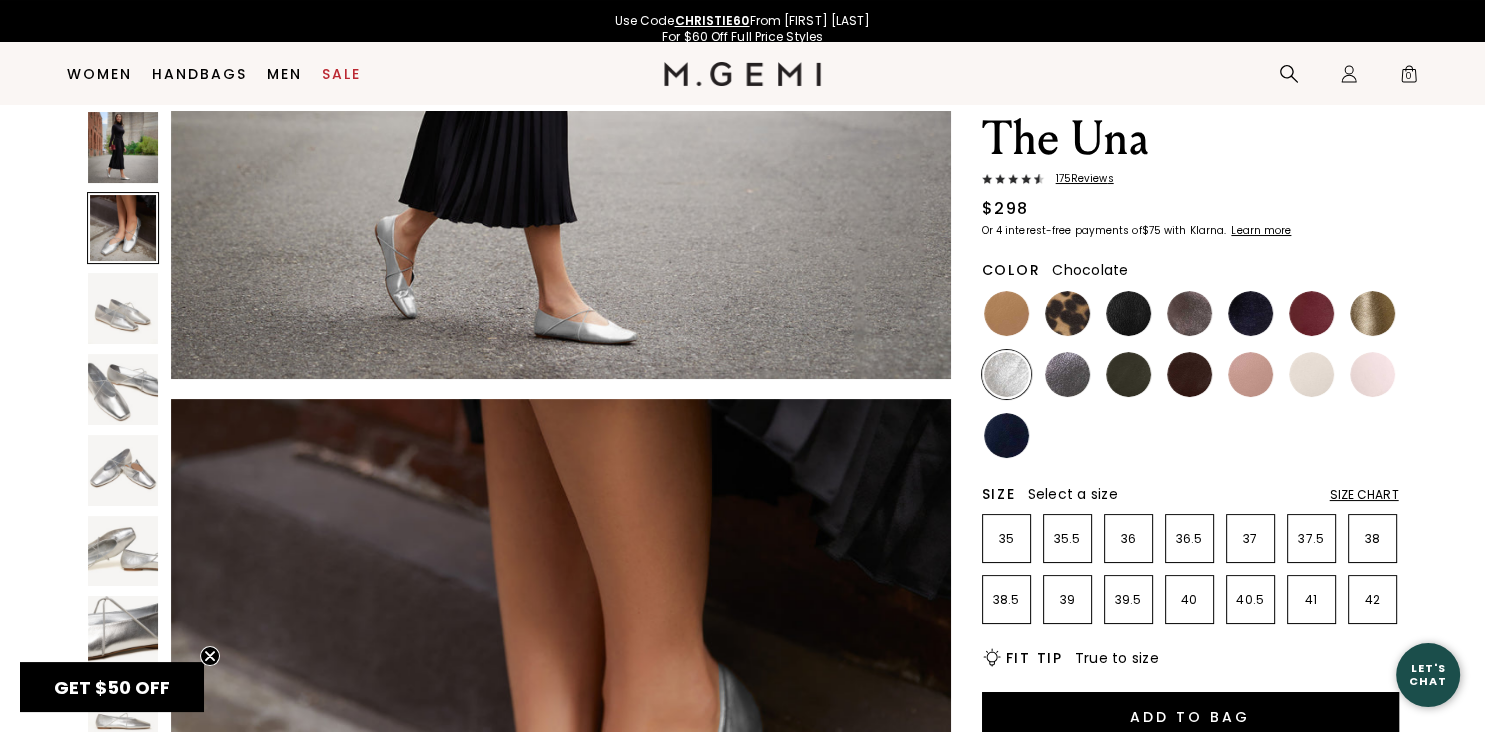 click at bounding box center (1189, 374) 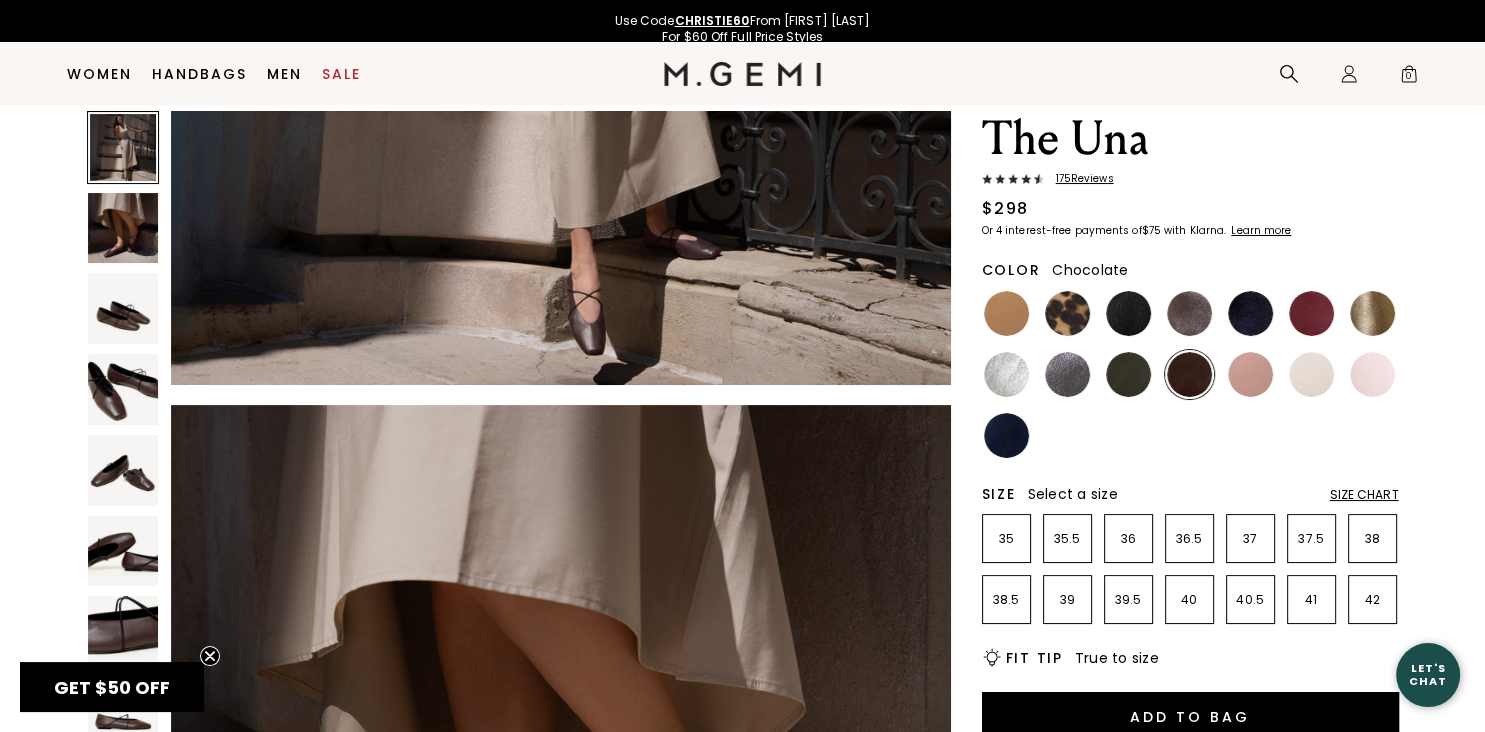 scroll, scrollTop: 511, scrollLeft: 0, axis: vertical 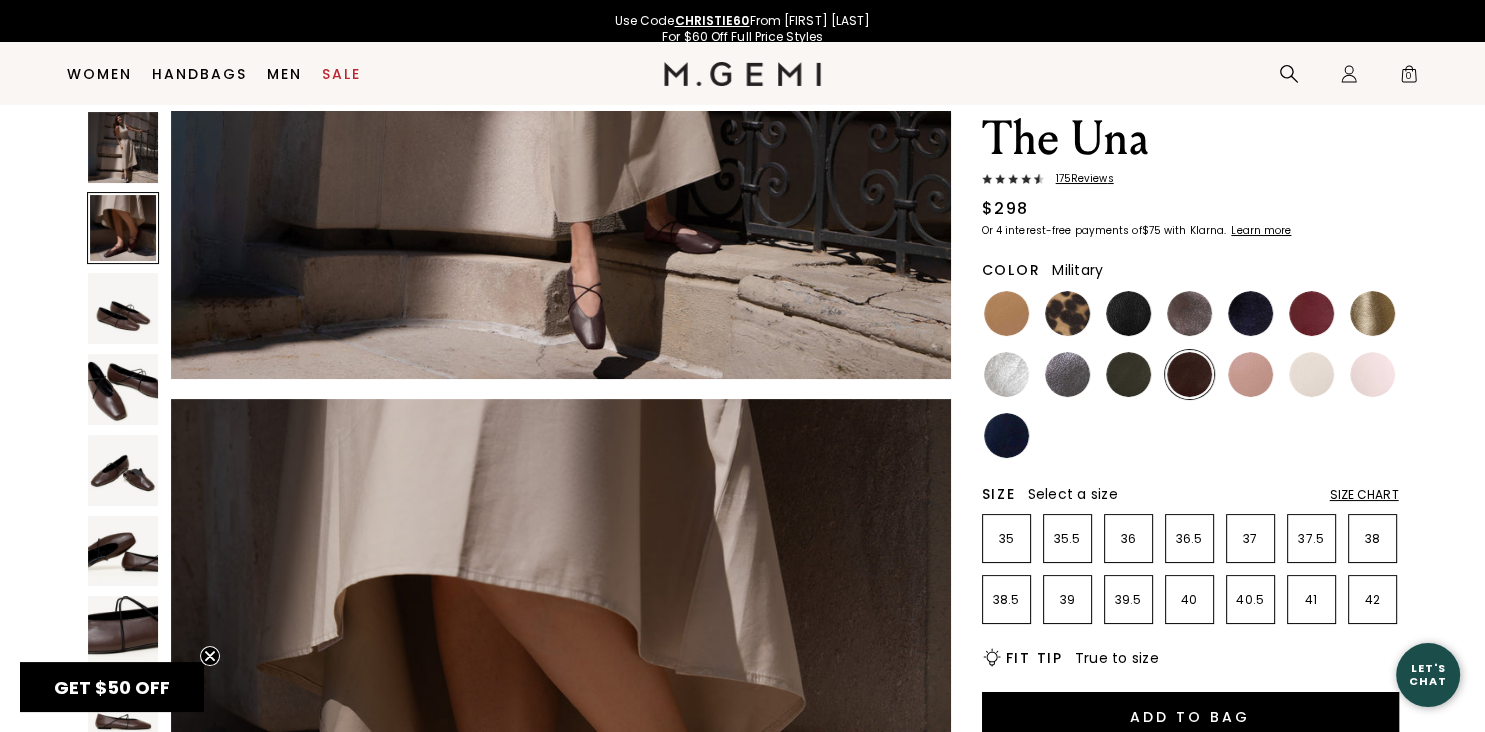 click at bounding box center [1128, 374] 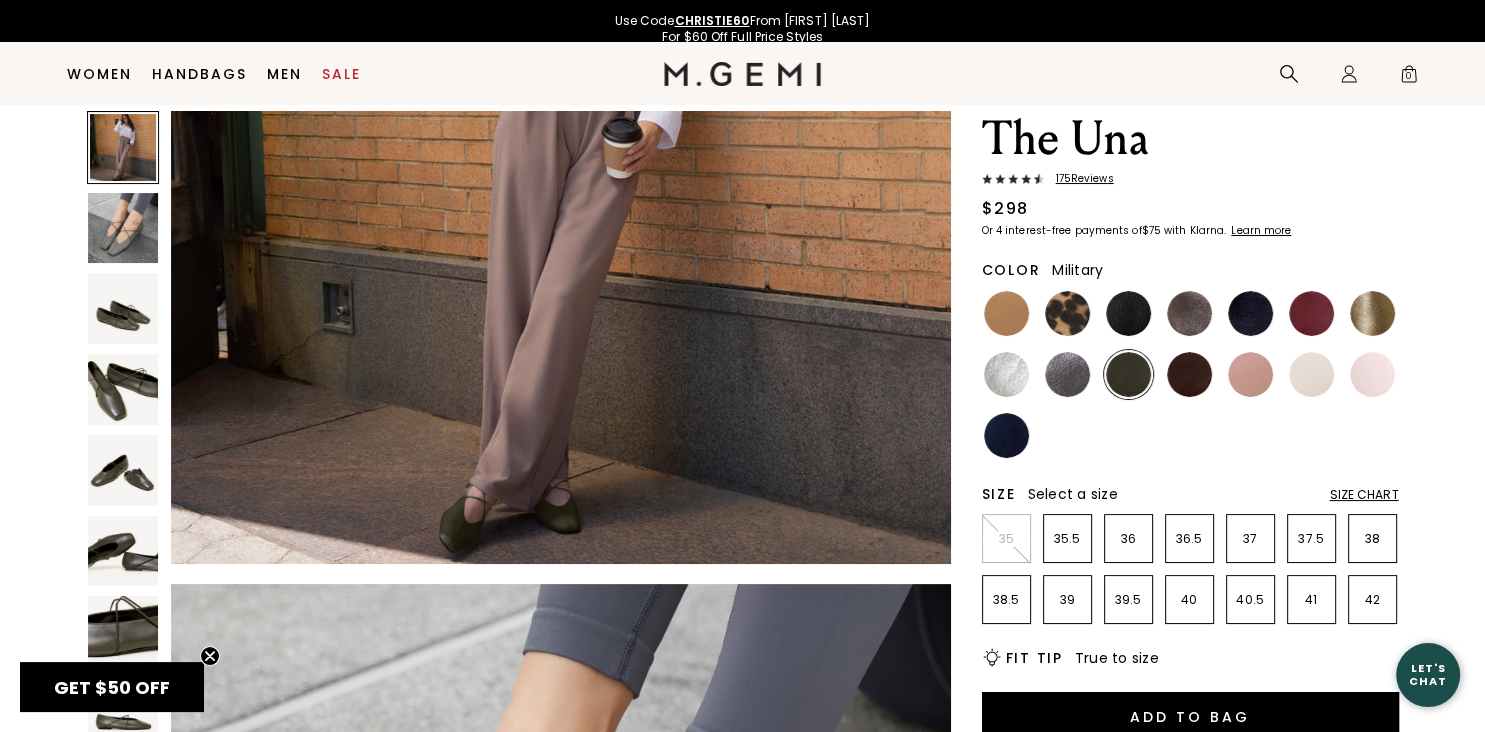 scroll, scrollTop: 340, scrollLeft: 0, axis: vertical 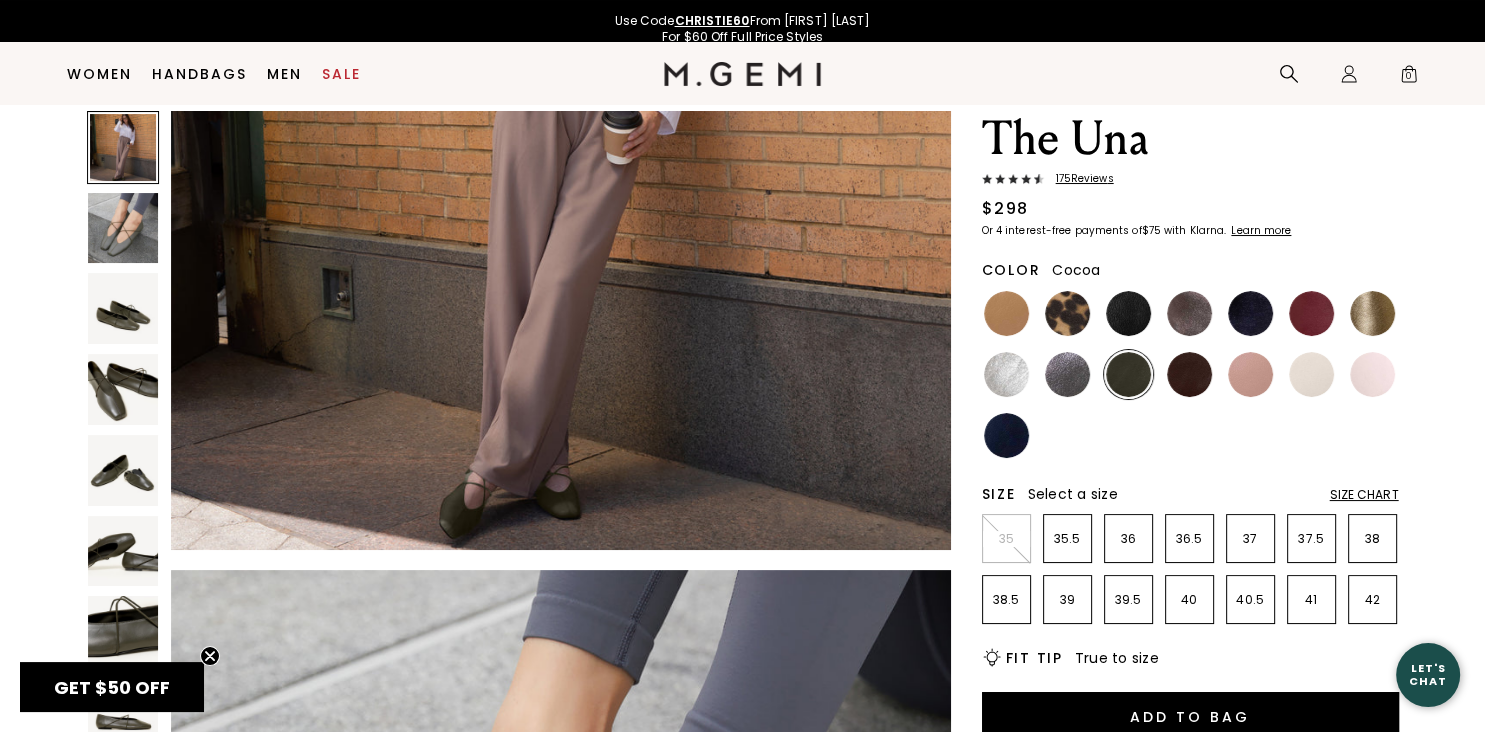 click at bounding box center (1189, 313) 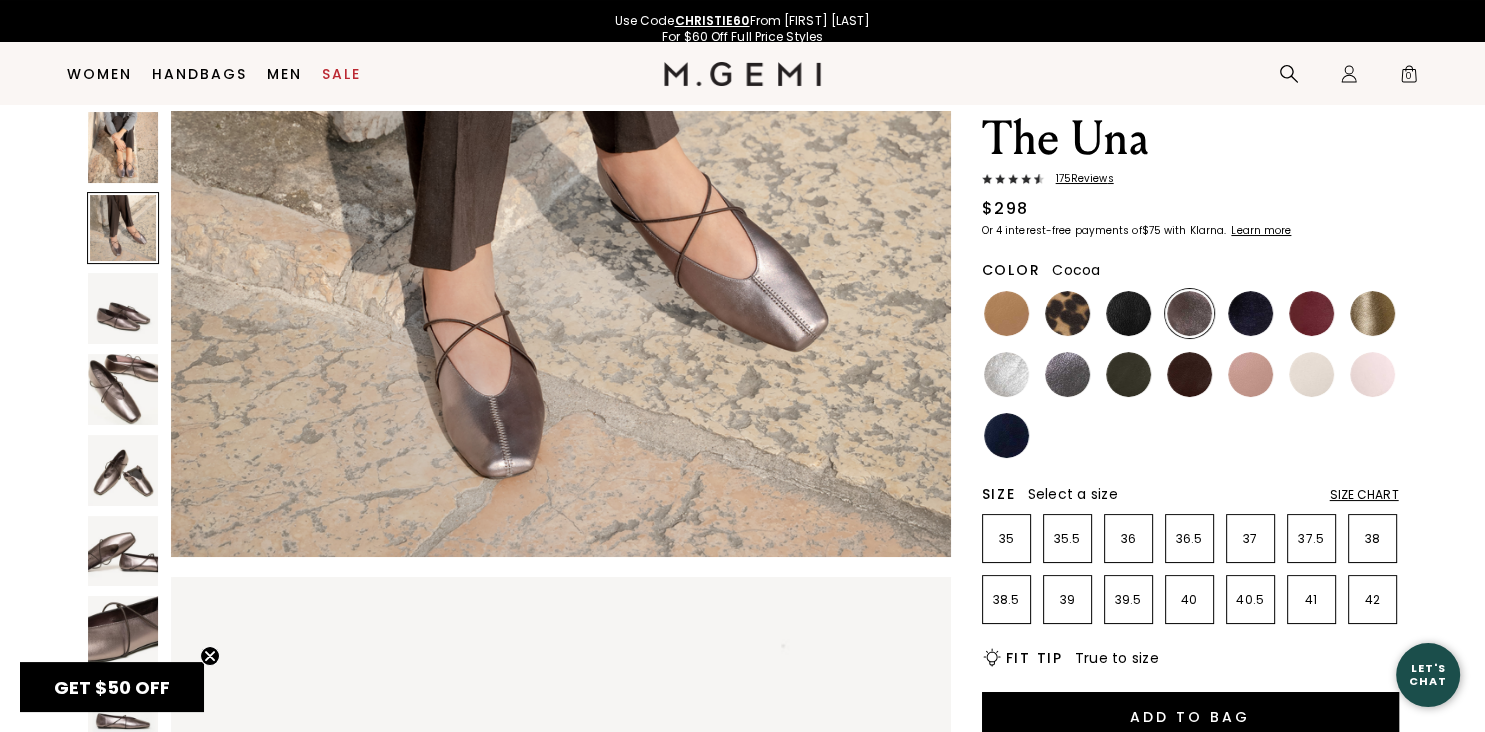 scroll, scrollTop: 1192, scrollLeft: 0, axis: vertical 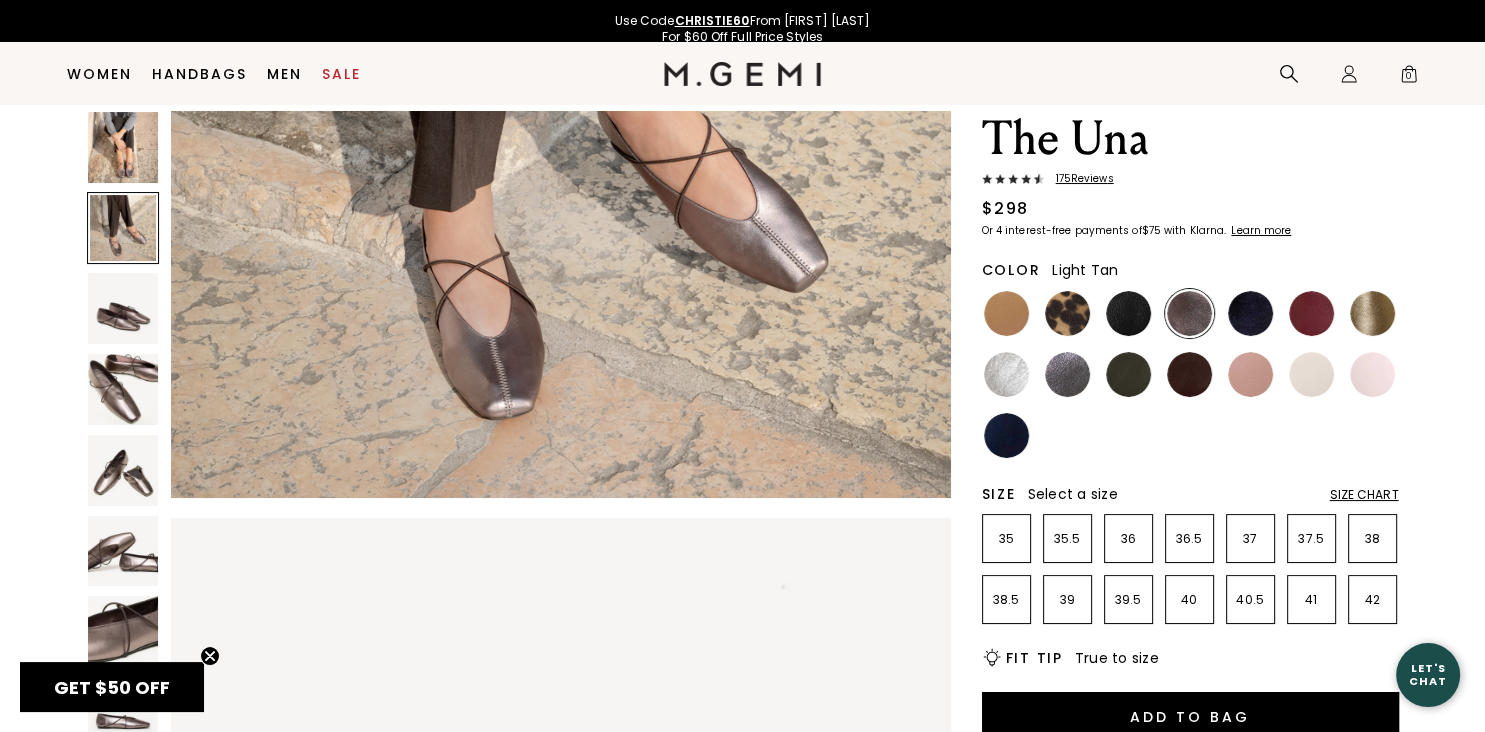 click at bounding box center [1006, 313] 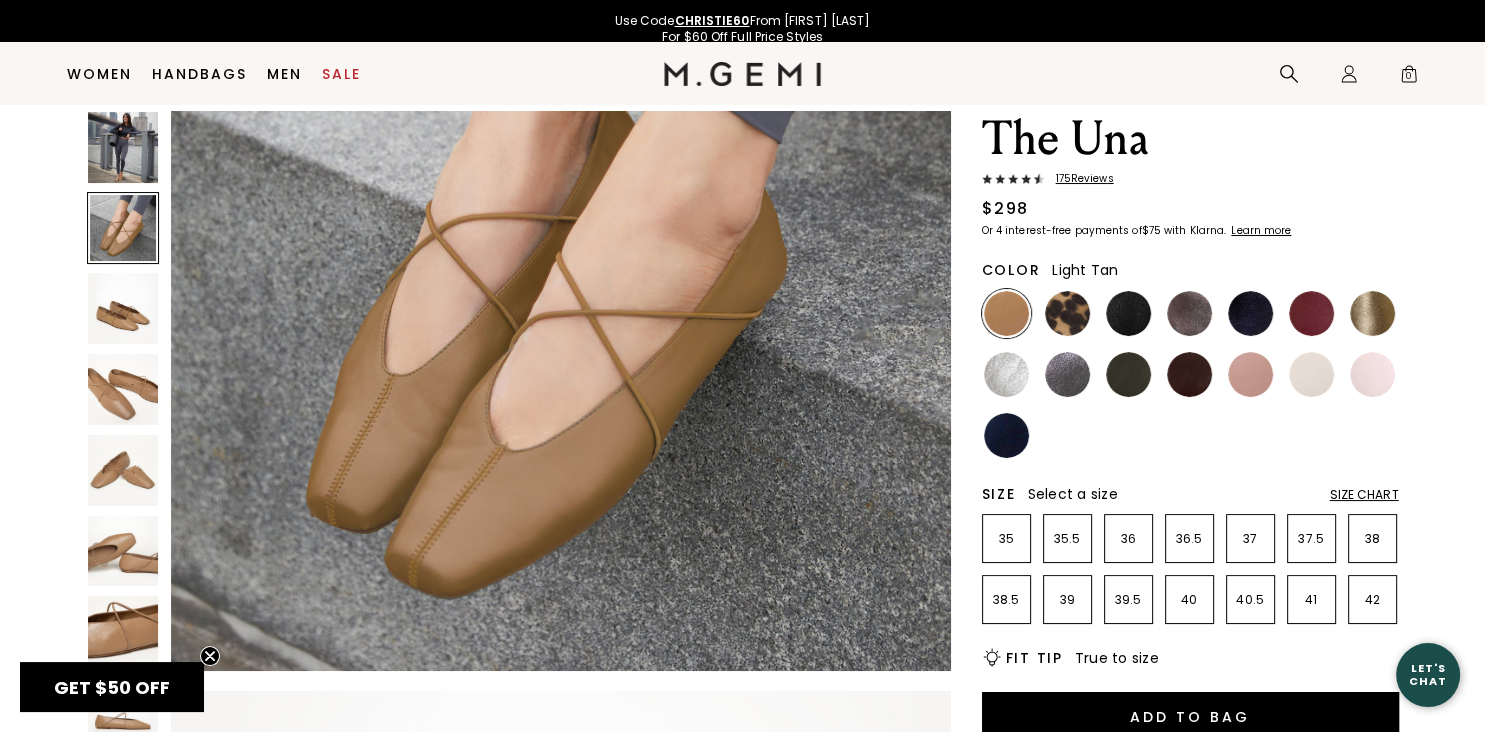scroll, scrollTop: 1022, scrollLeft: 0, axis: vertical 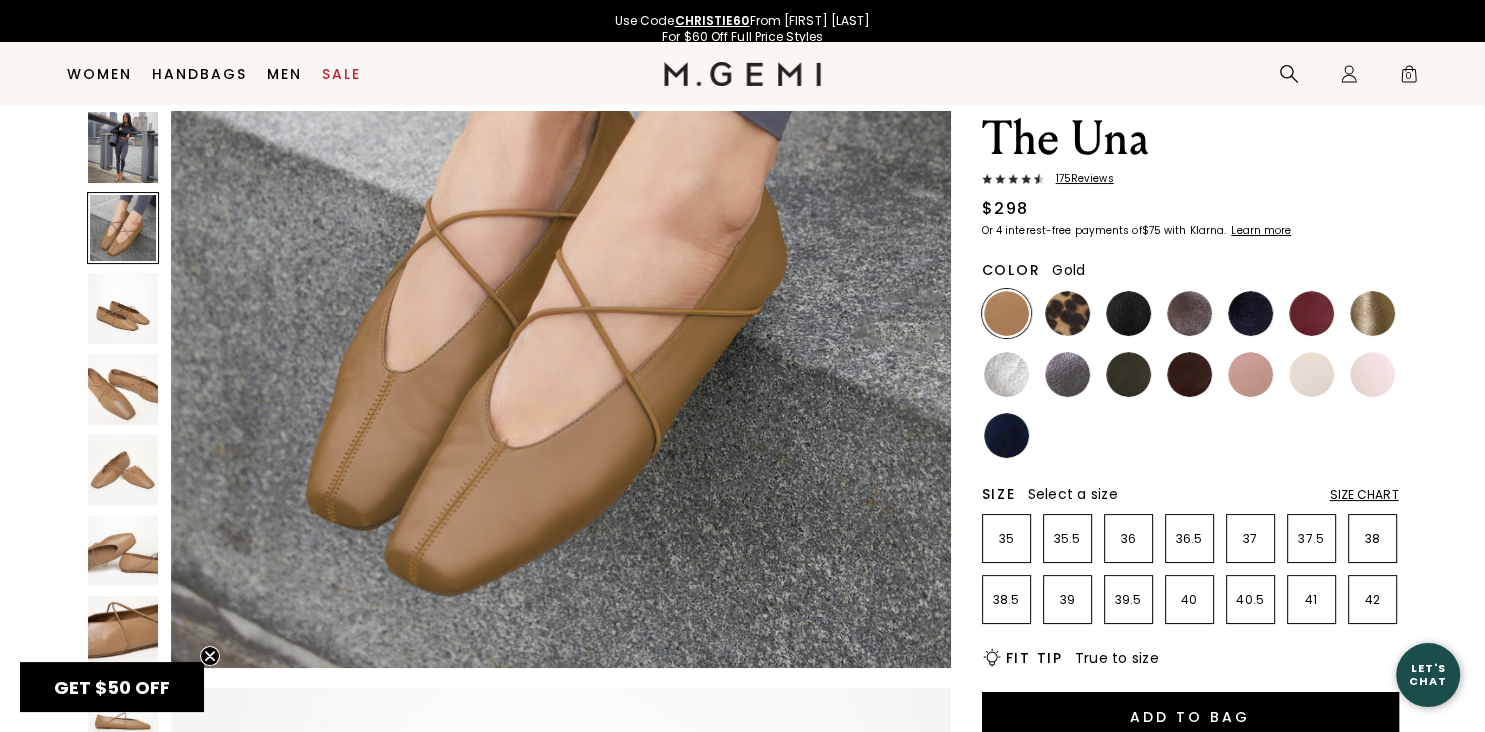 click at bounding box center (1372, 313) 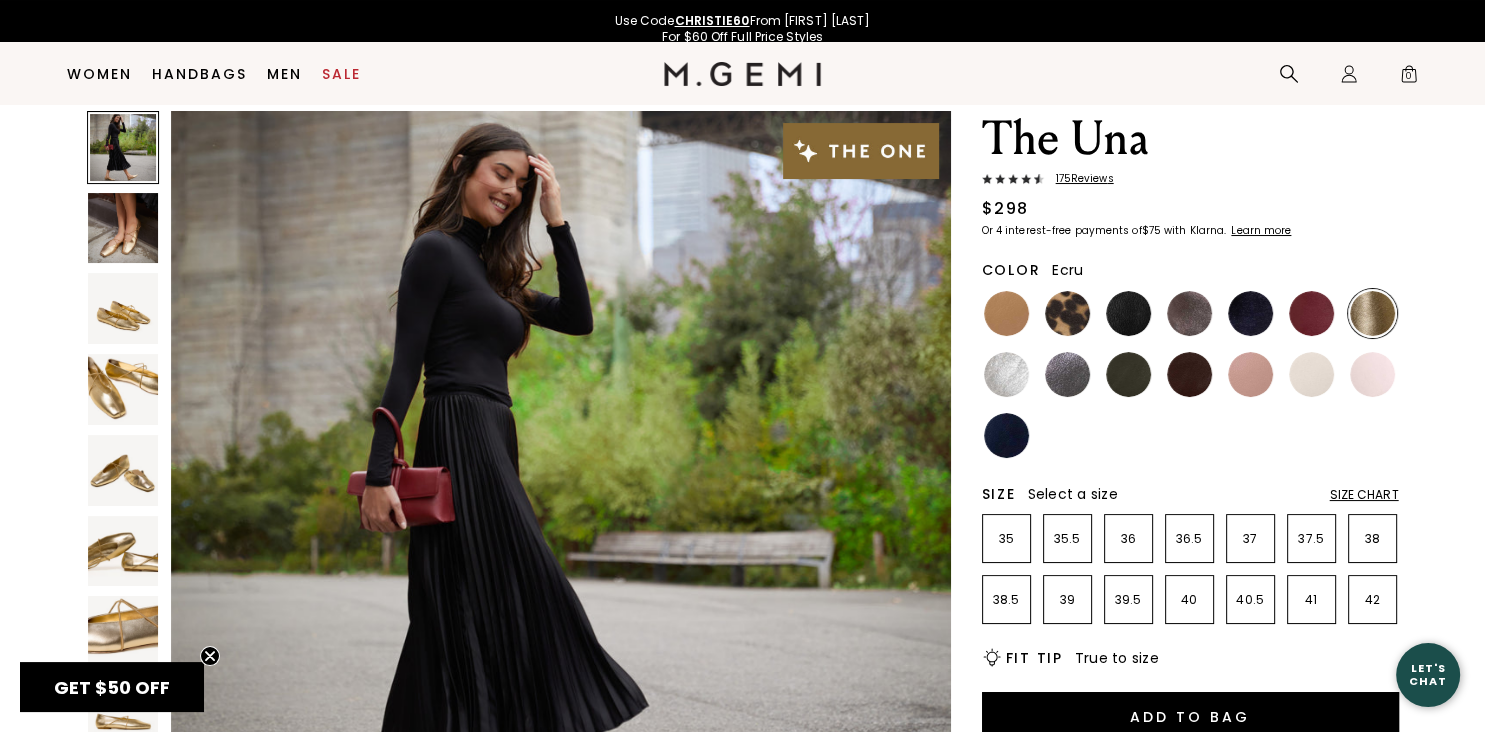 click at bounding box center (1311, 374) 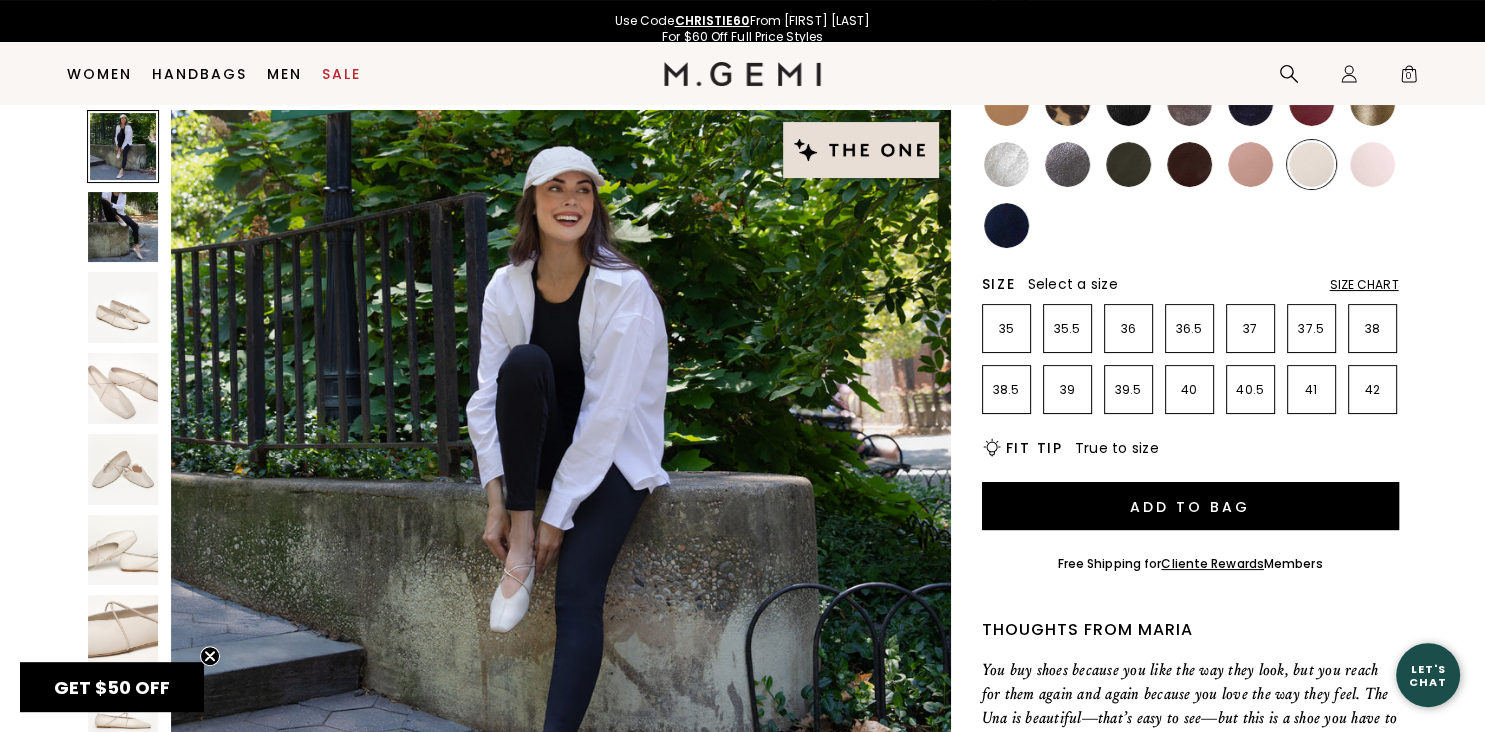 scroll, scrollTop: 282, scrollLeft: 0, axis: vertical 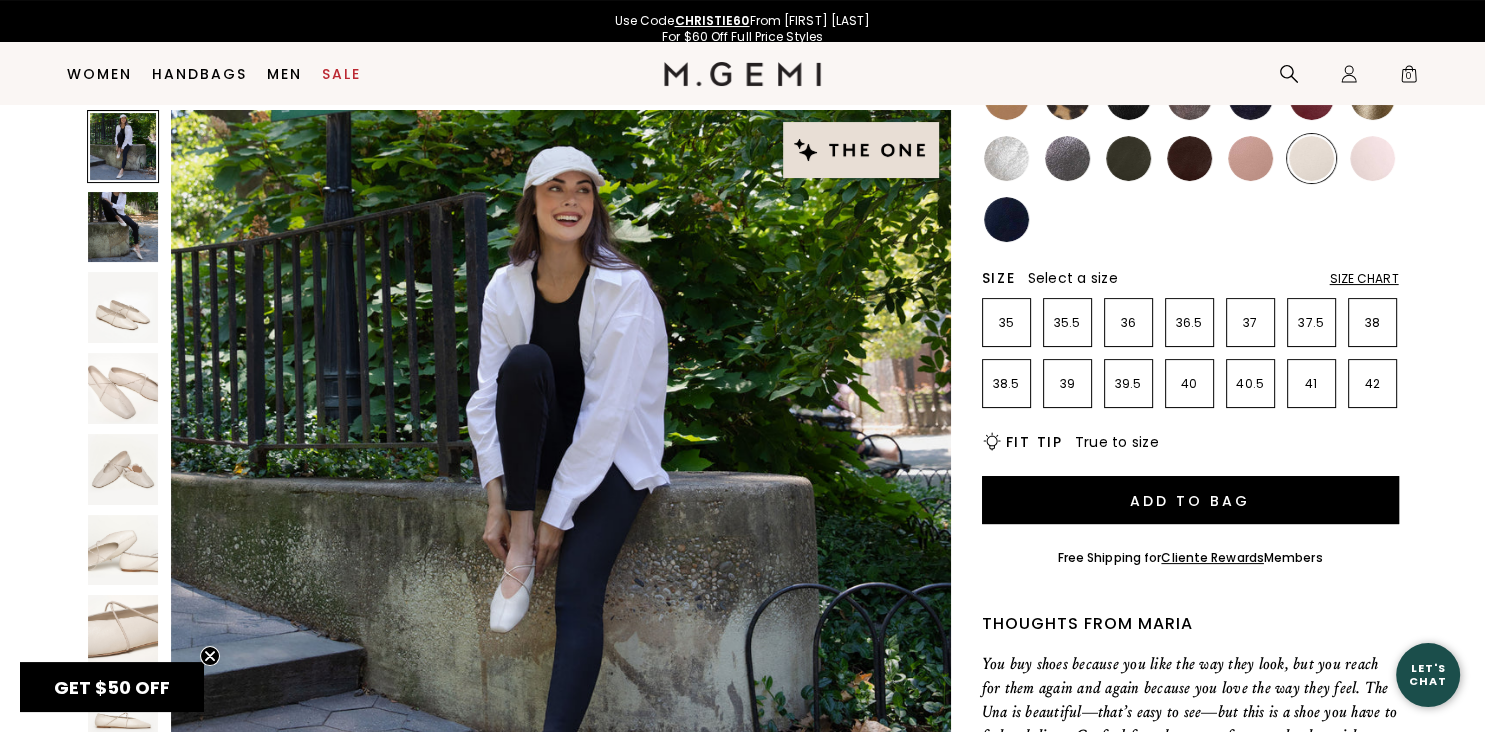 click at bounding box center (123, 388) 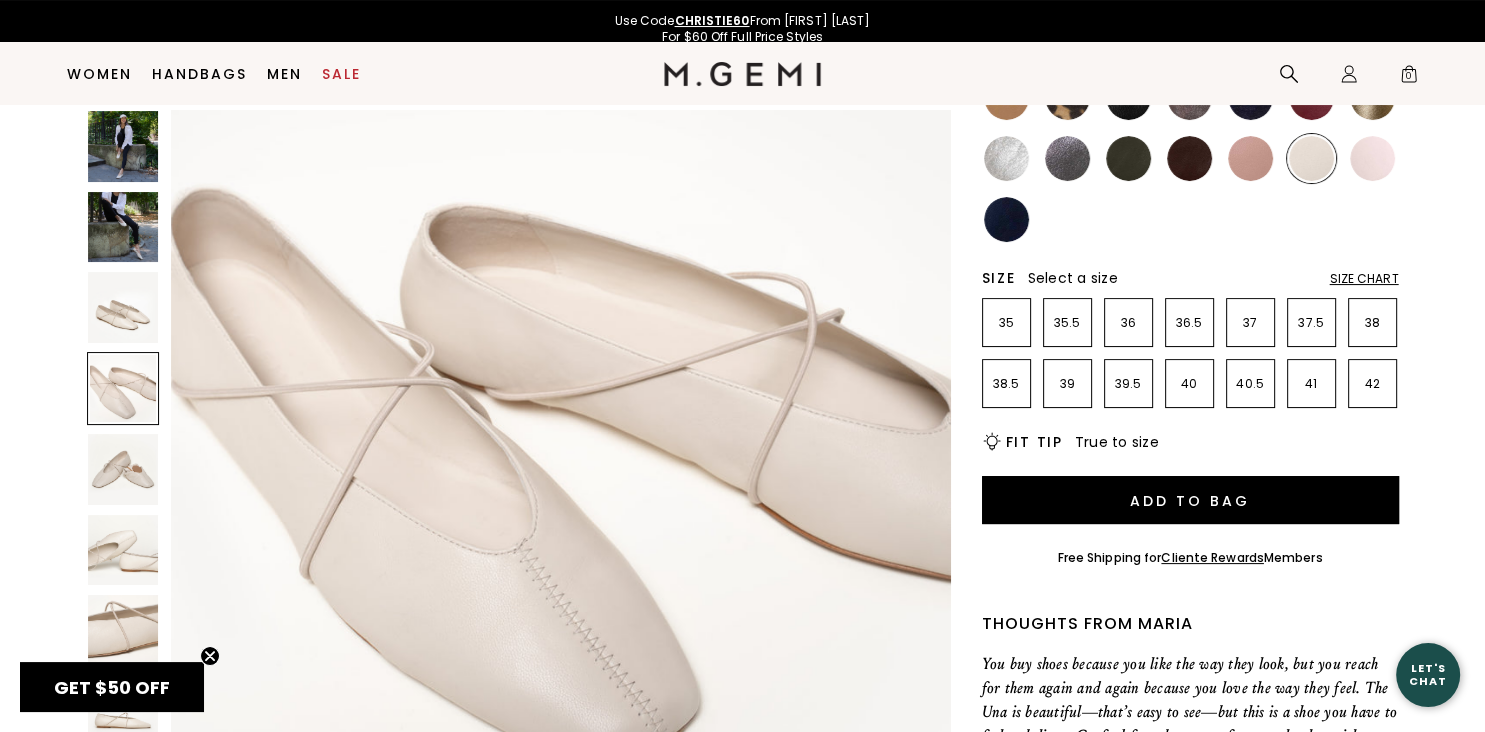 scroll, scrollTop: 2458, scrollLeft: 0, axis: vertical 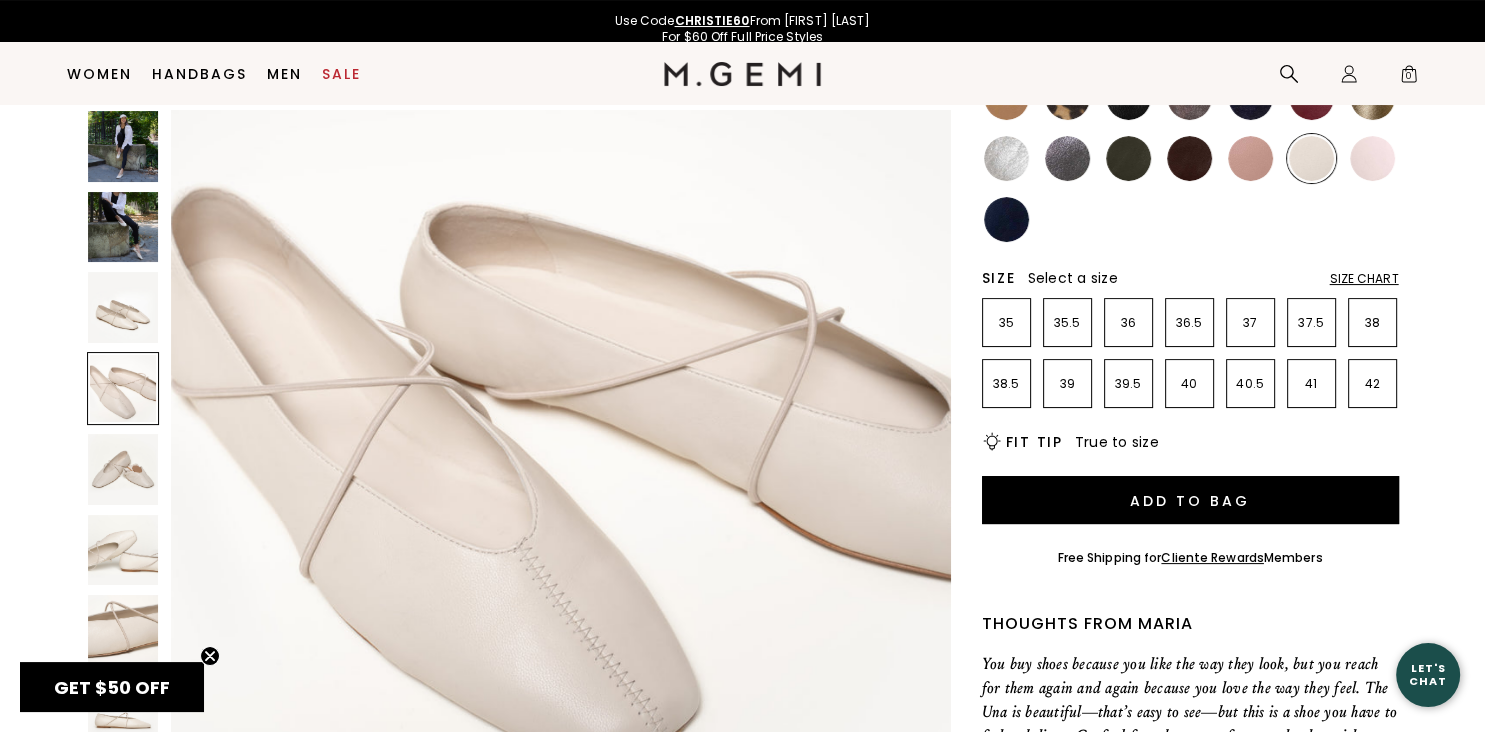 click at bounding box center (1006, 219) 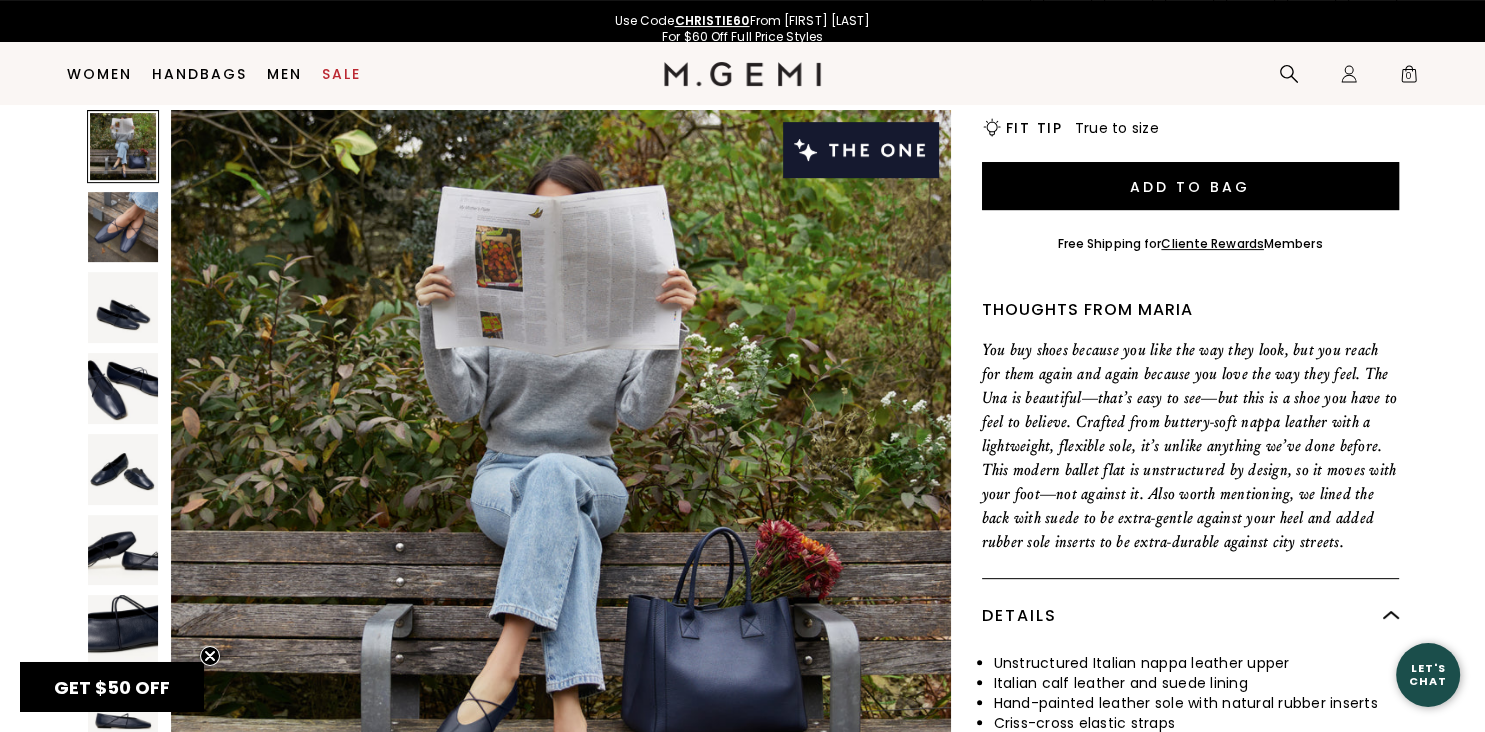 scroll, scrollTop: 606, scrollLeft: 0, axis: vertical 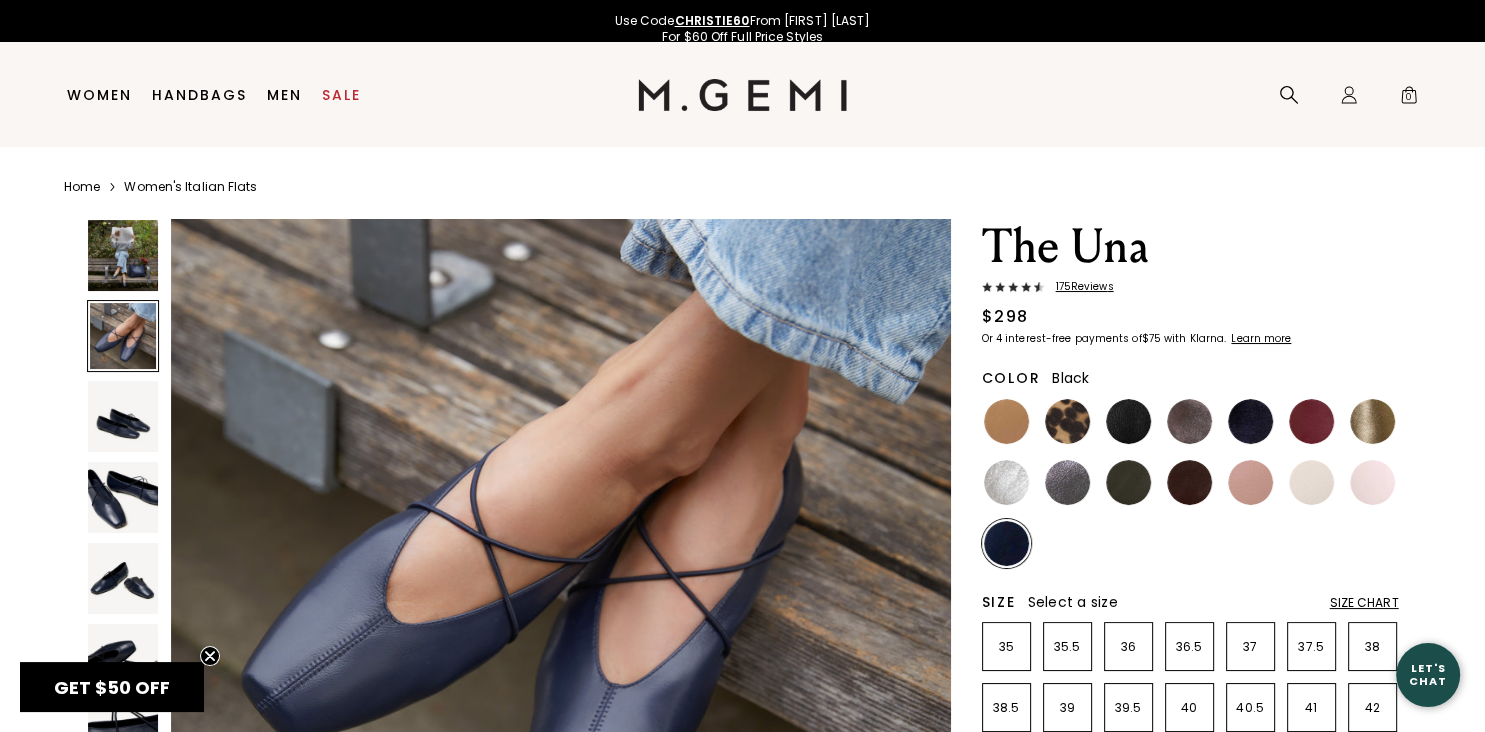 click at bounding box center (1128, 421) 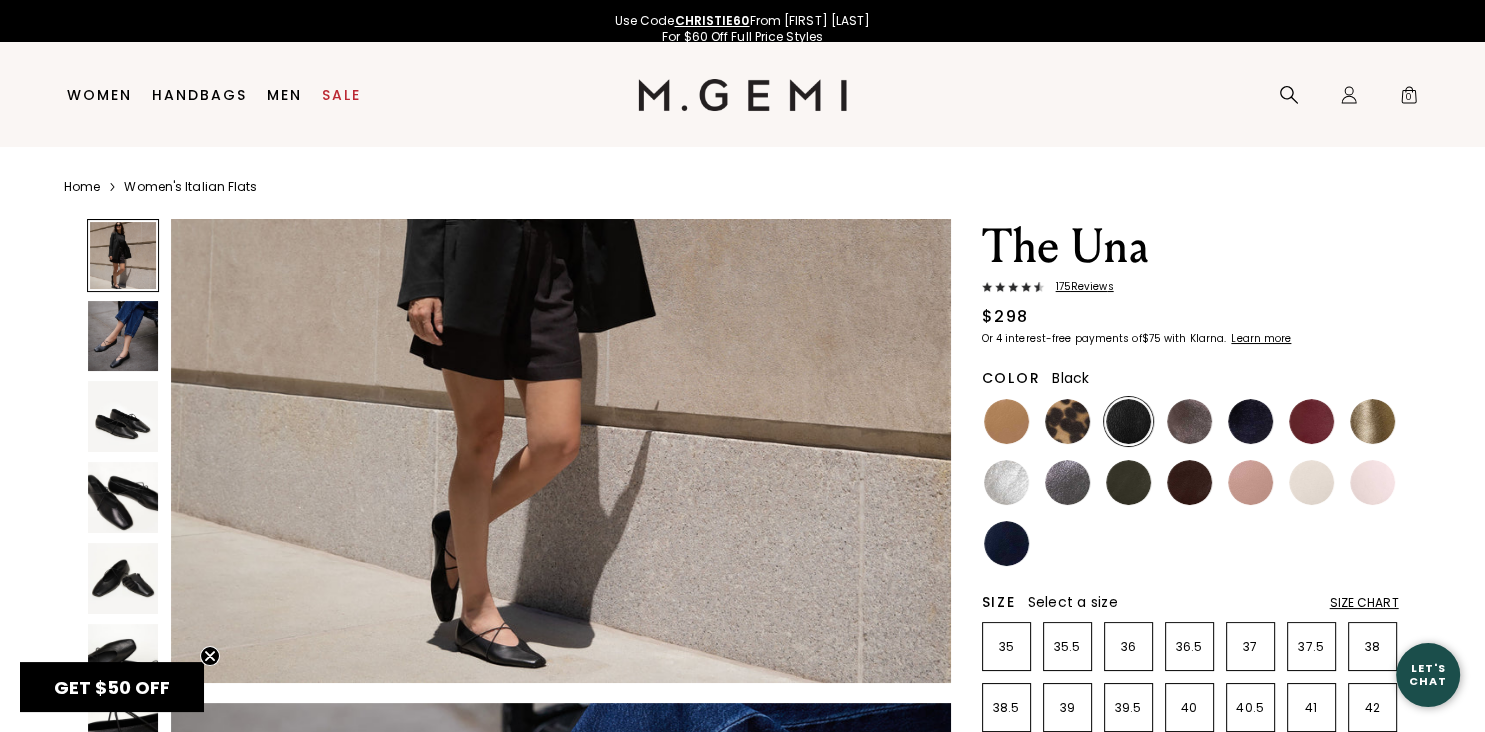 scroll, scrollTop: 511, scrollLeft: 0, axis: vertical 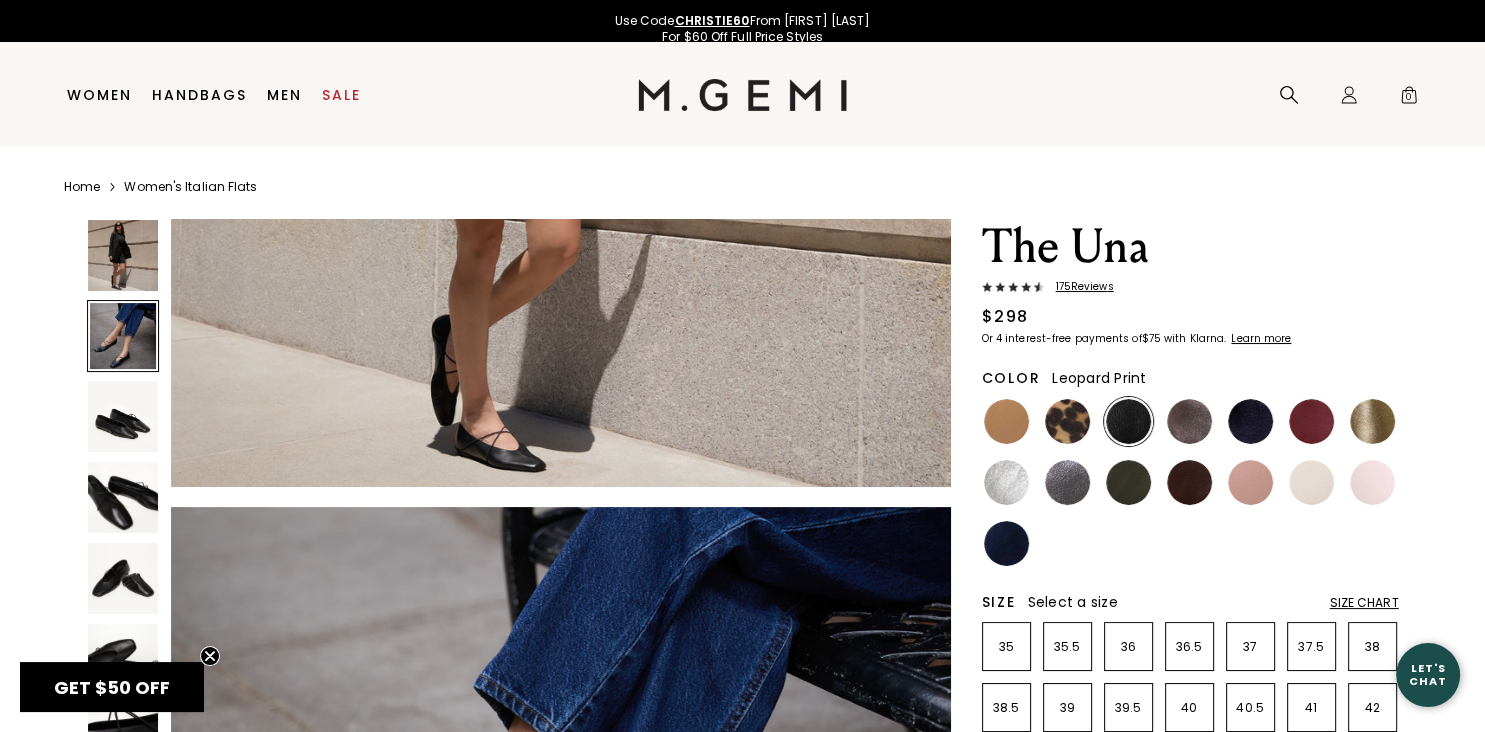 click at bounding box center (1067, 421) 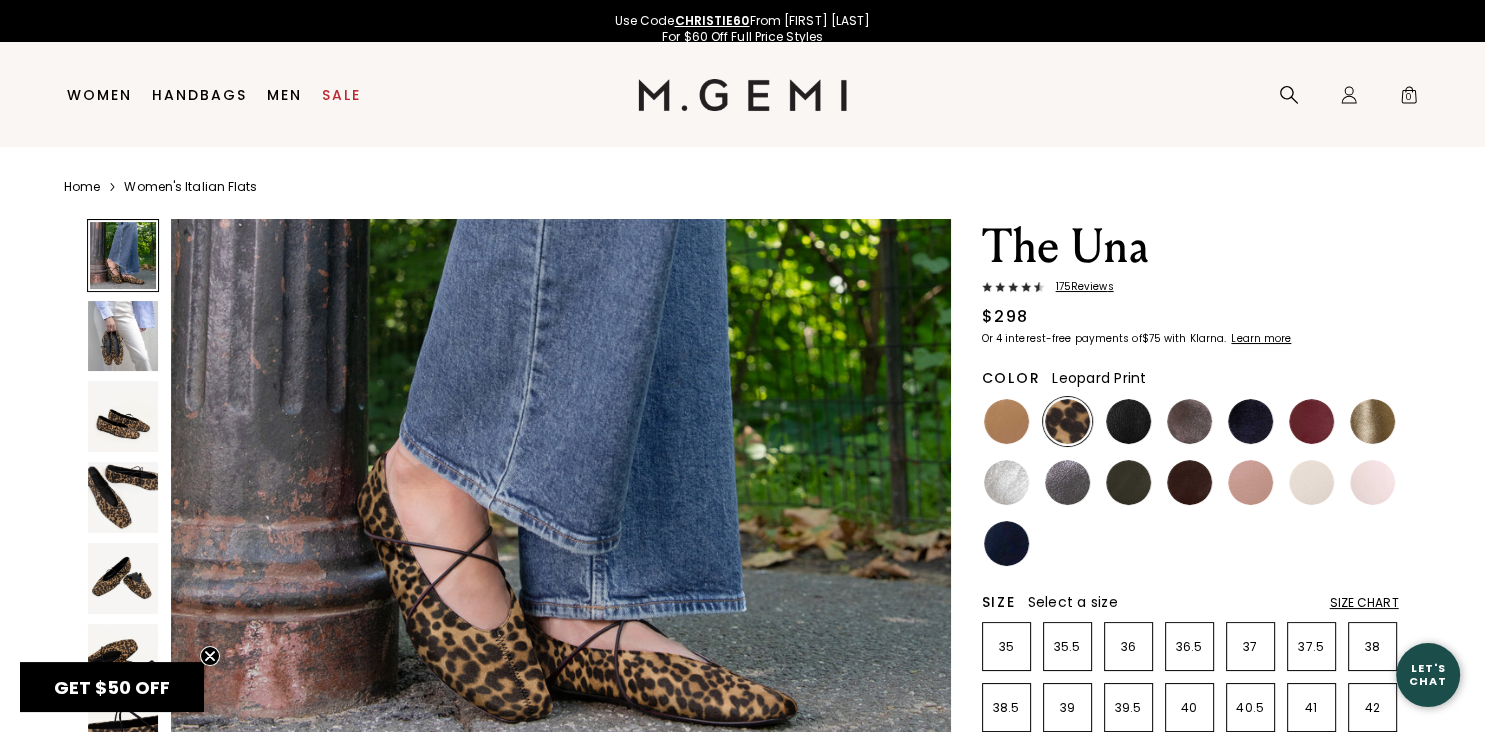 scroll, scrollTop: 340, scrollLeft: 0, axis: vertical 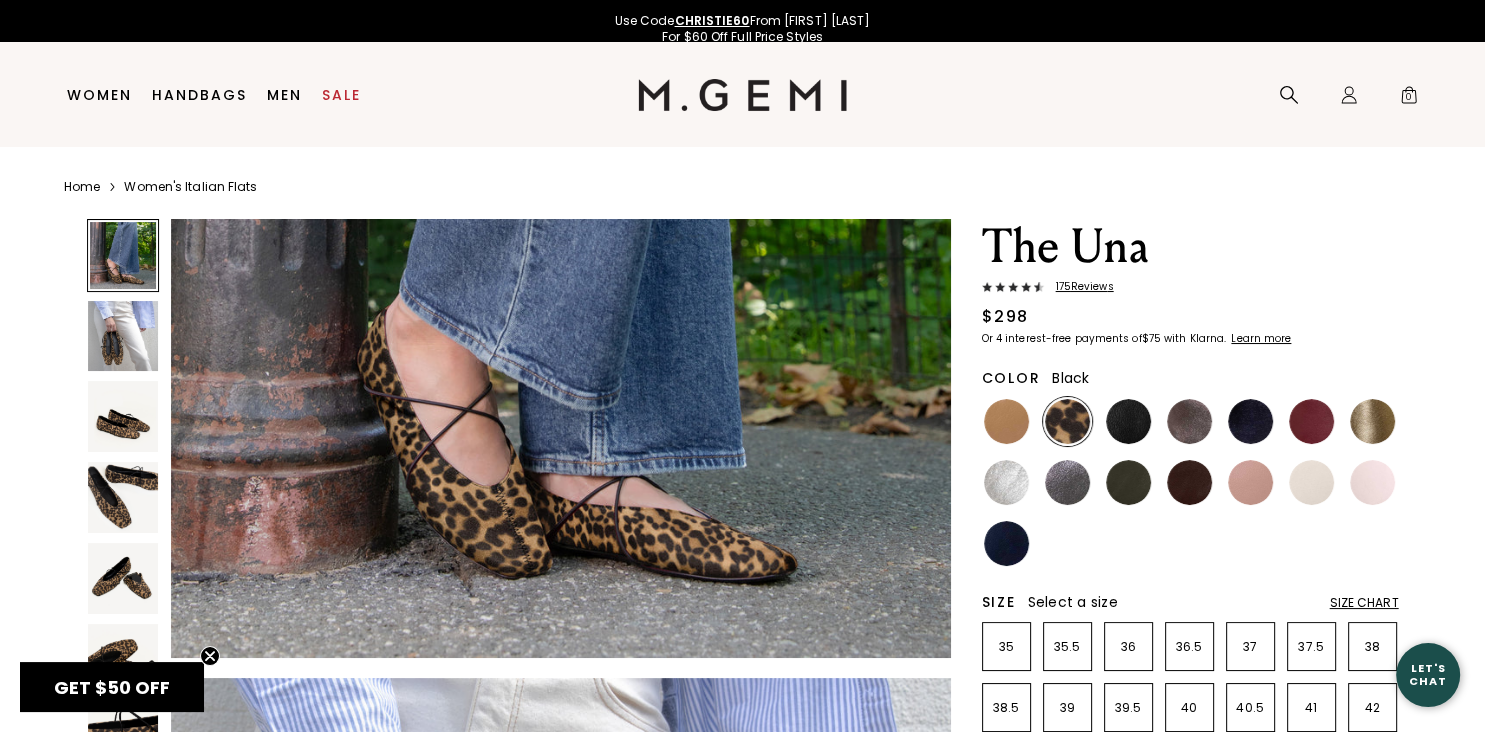 click at bounding box center [1128, 421] 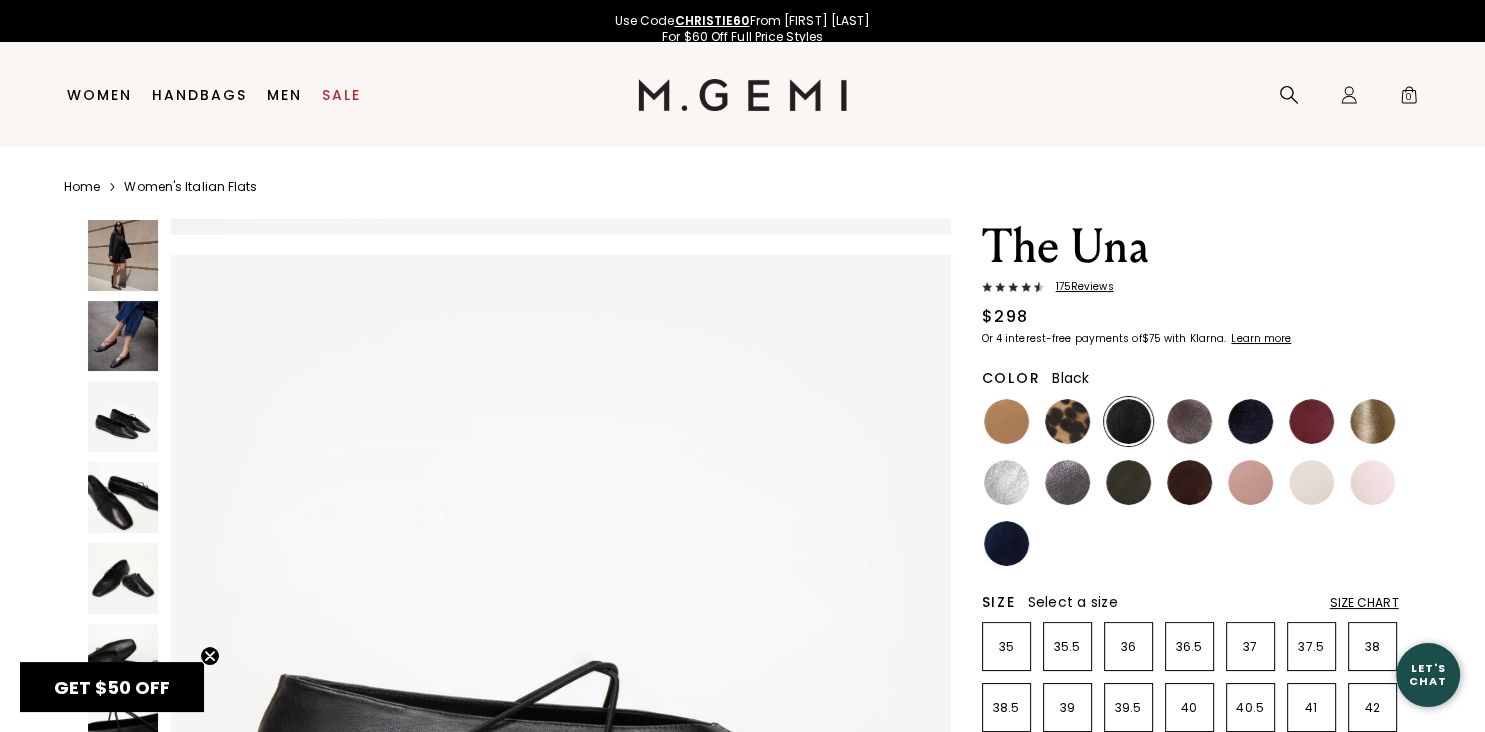 scroll, scrollTop: 5623, scrollLeft: 0, axis: vertical 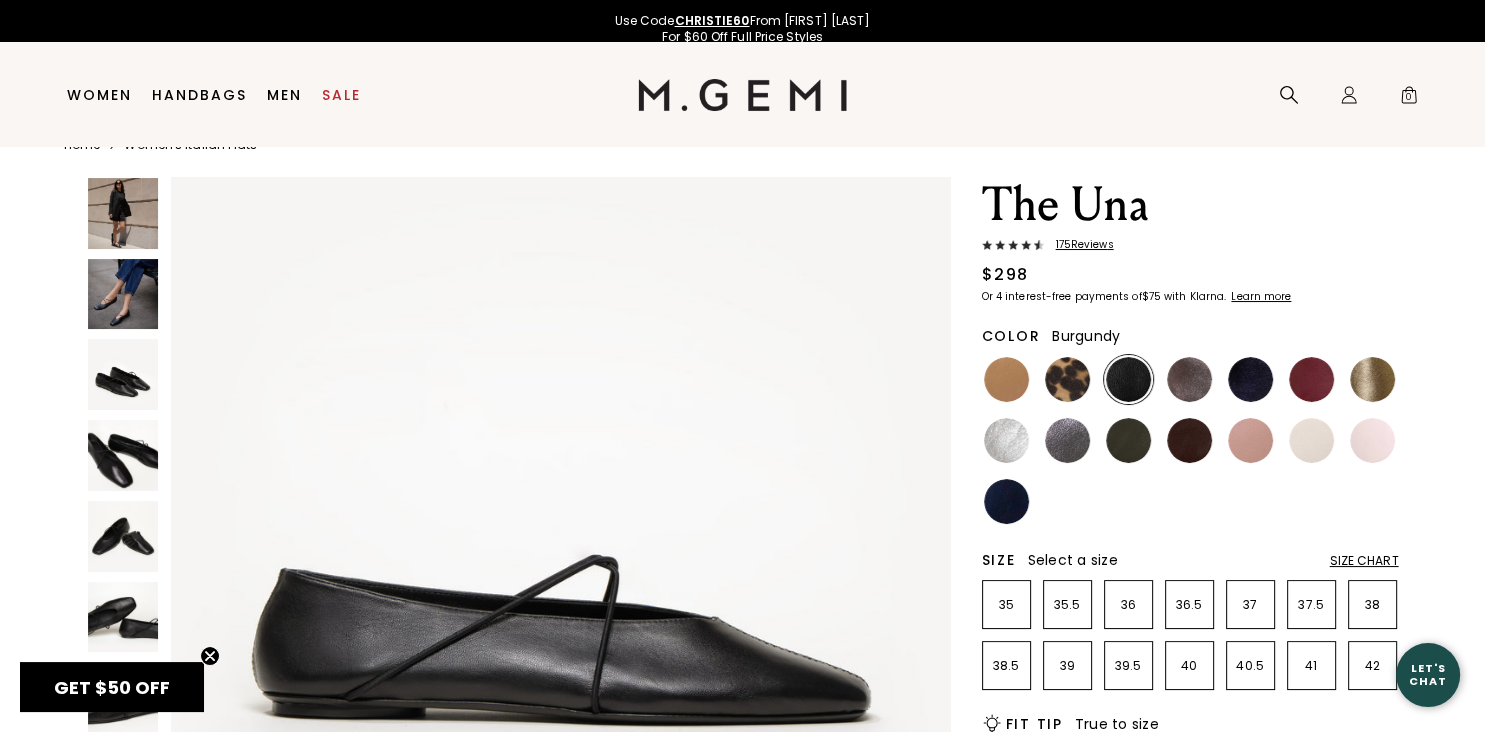 click at bounding box center [1311, 379] 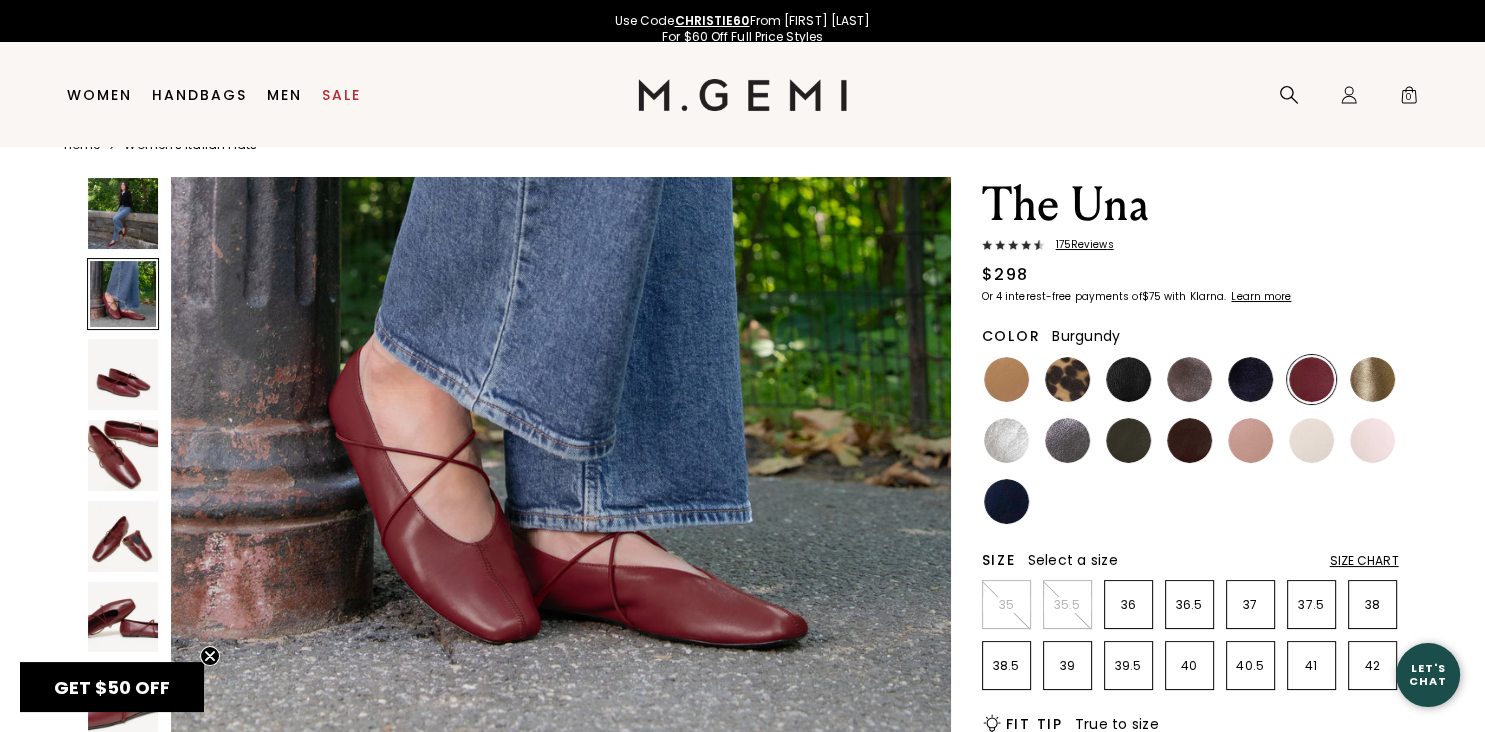 scroll, scrollTop: 1022, scrollLeft: 0, axis: vertical 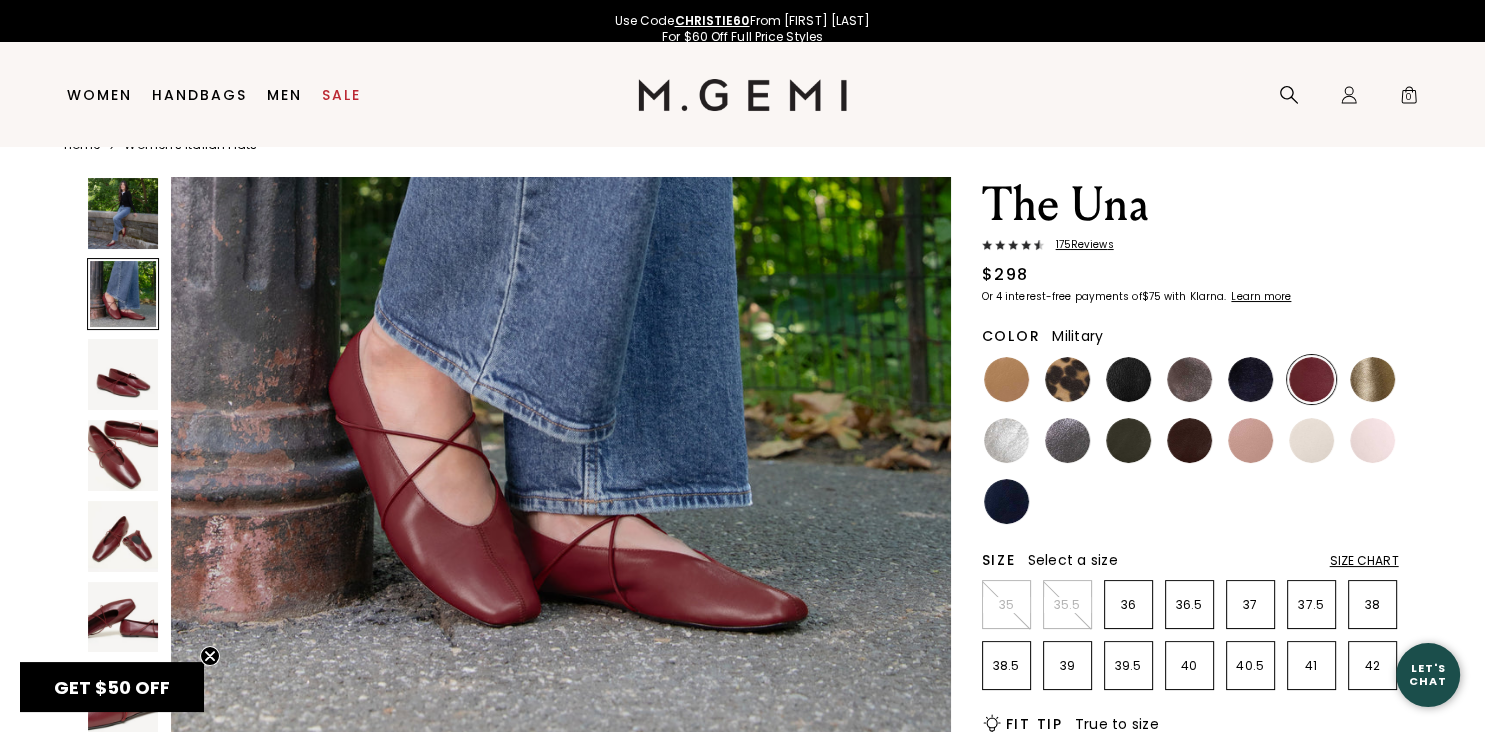 click at bounding box center [1128, 440] 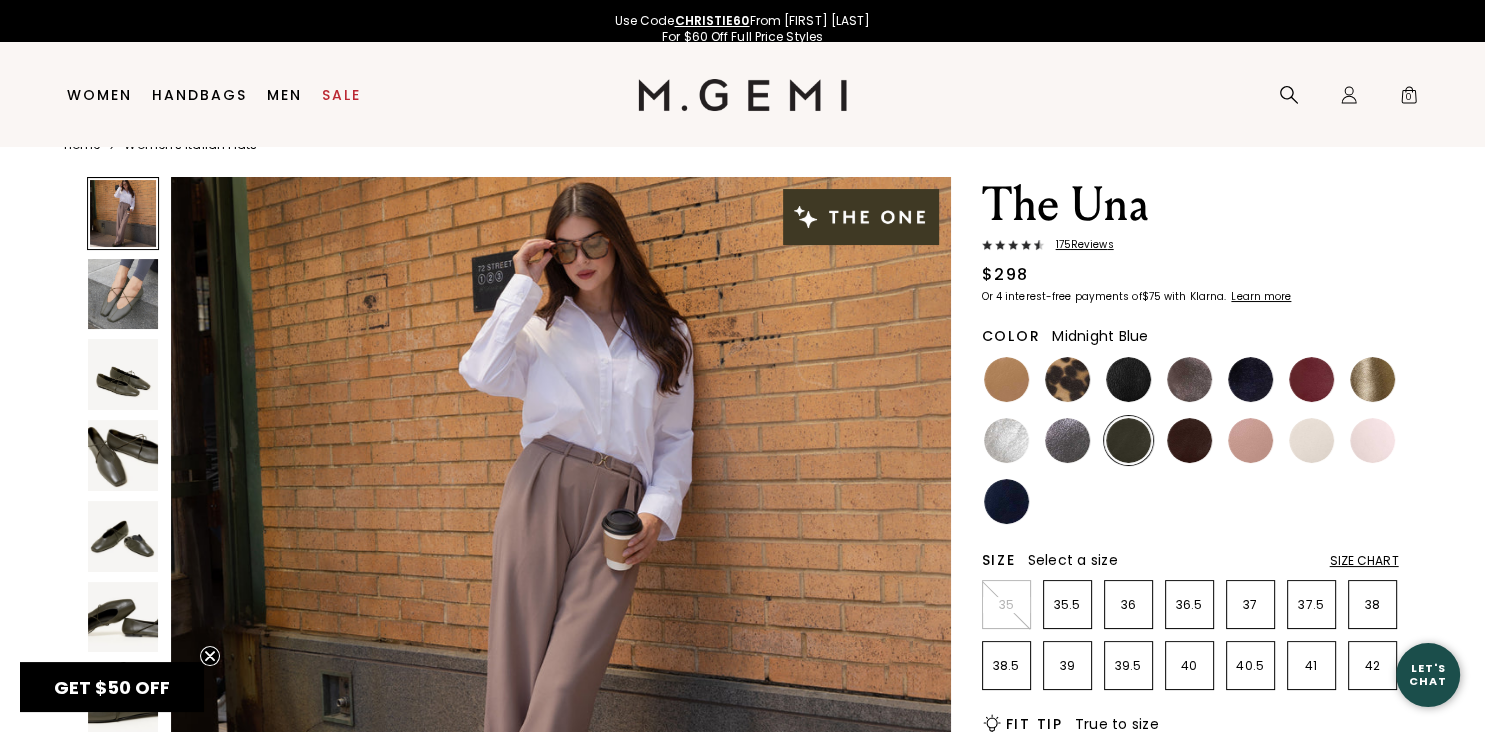 click at bounding box center (1250, 379) 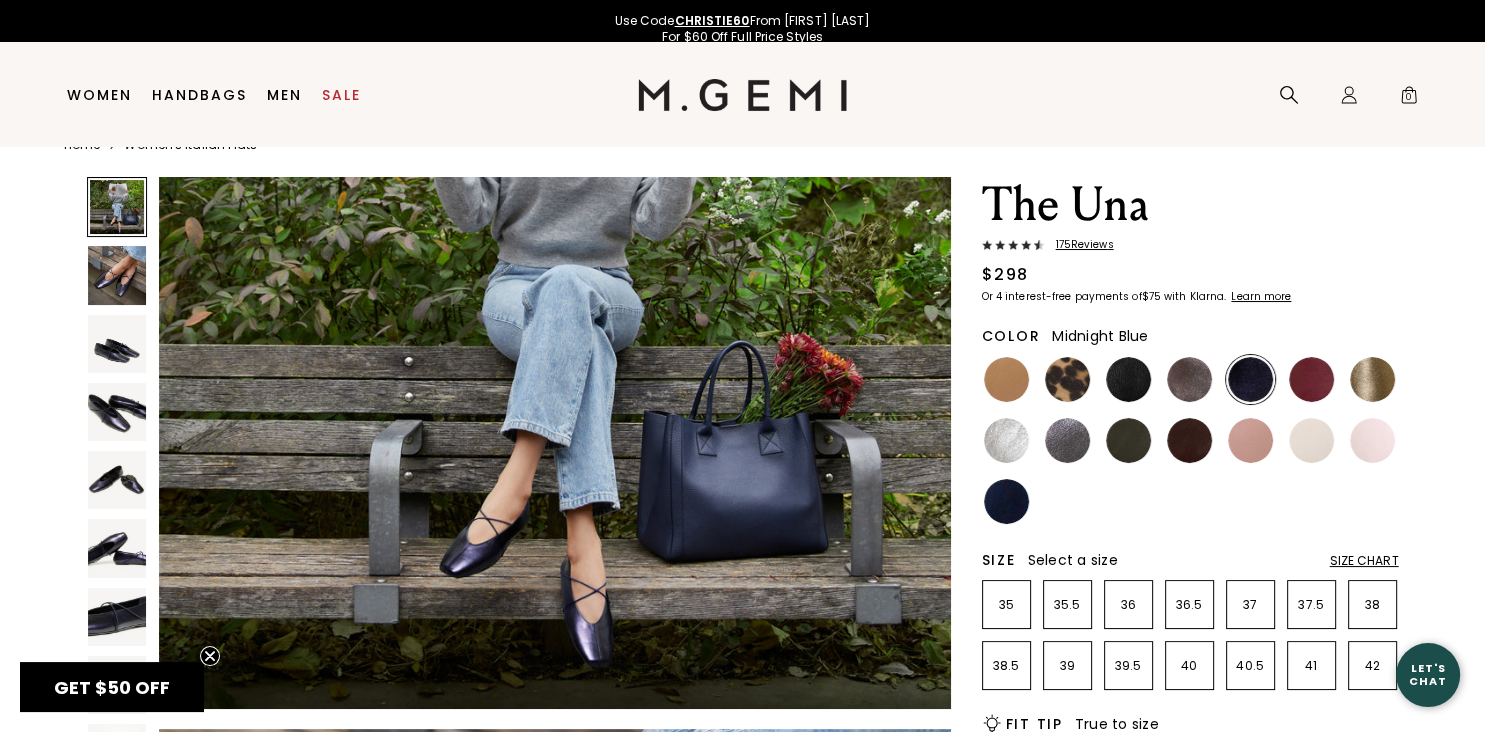 scroll, scrollTop: 511, scrollLeft: 0, axis: vertical 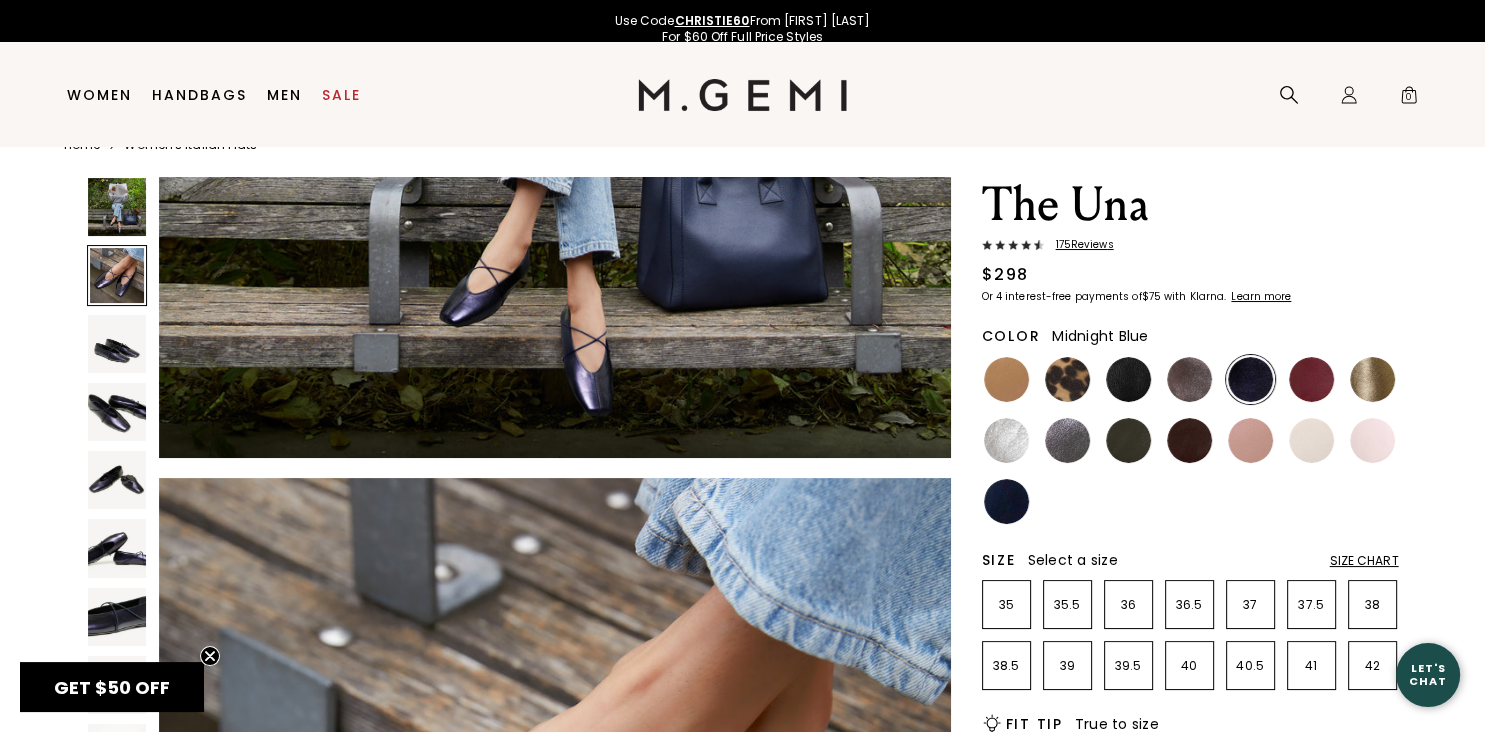 click at bounding box center (117, 207) 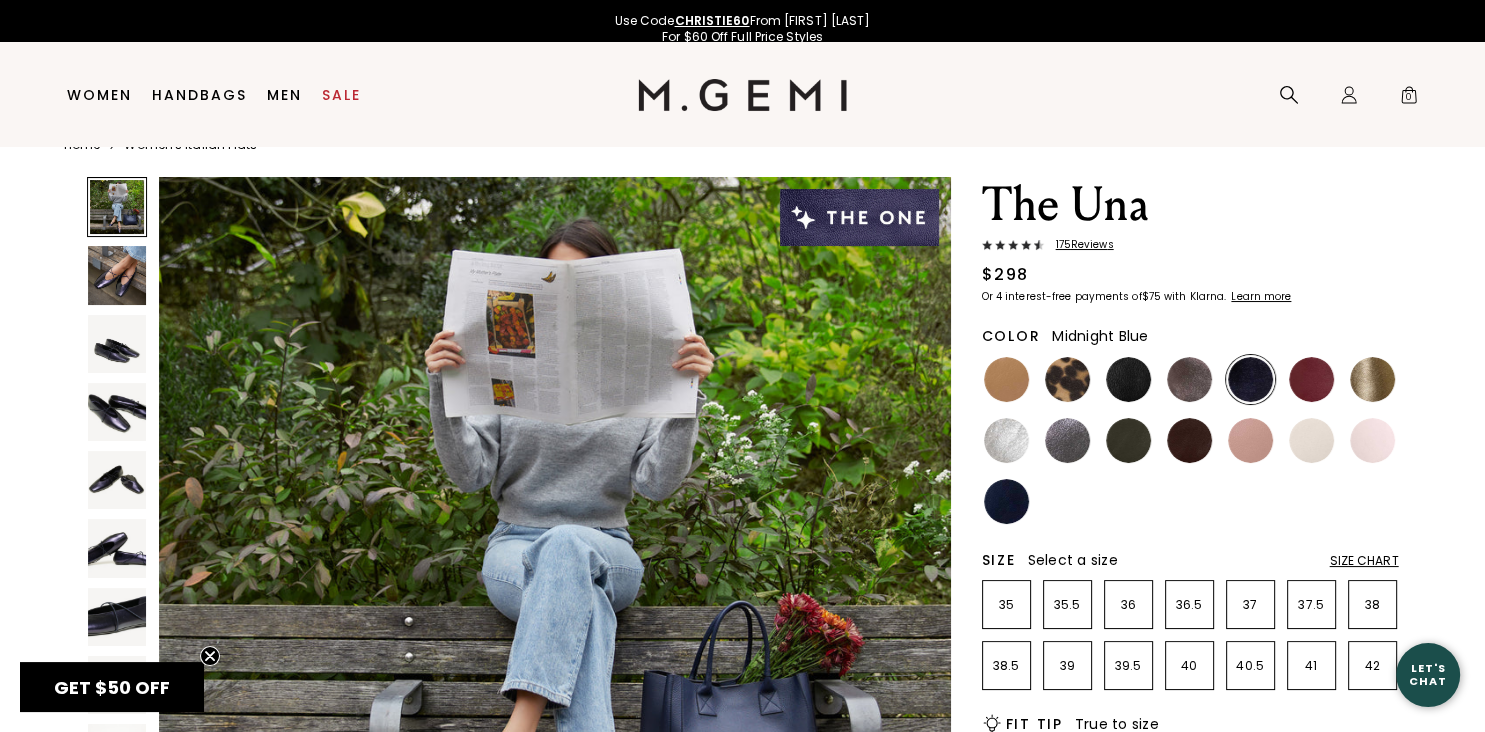 scroll, scrollTop: 0, scrollLeft: 0, axis: both 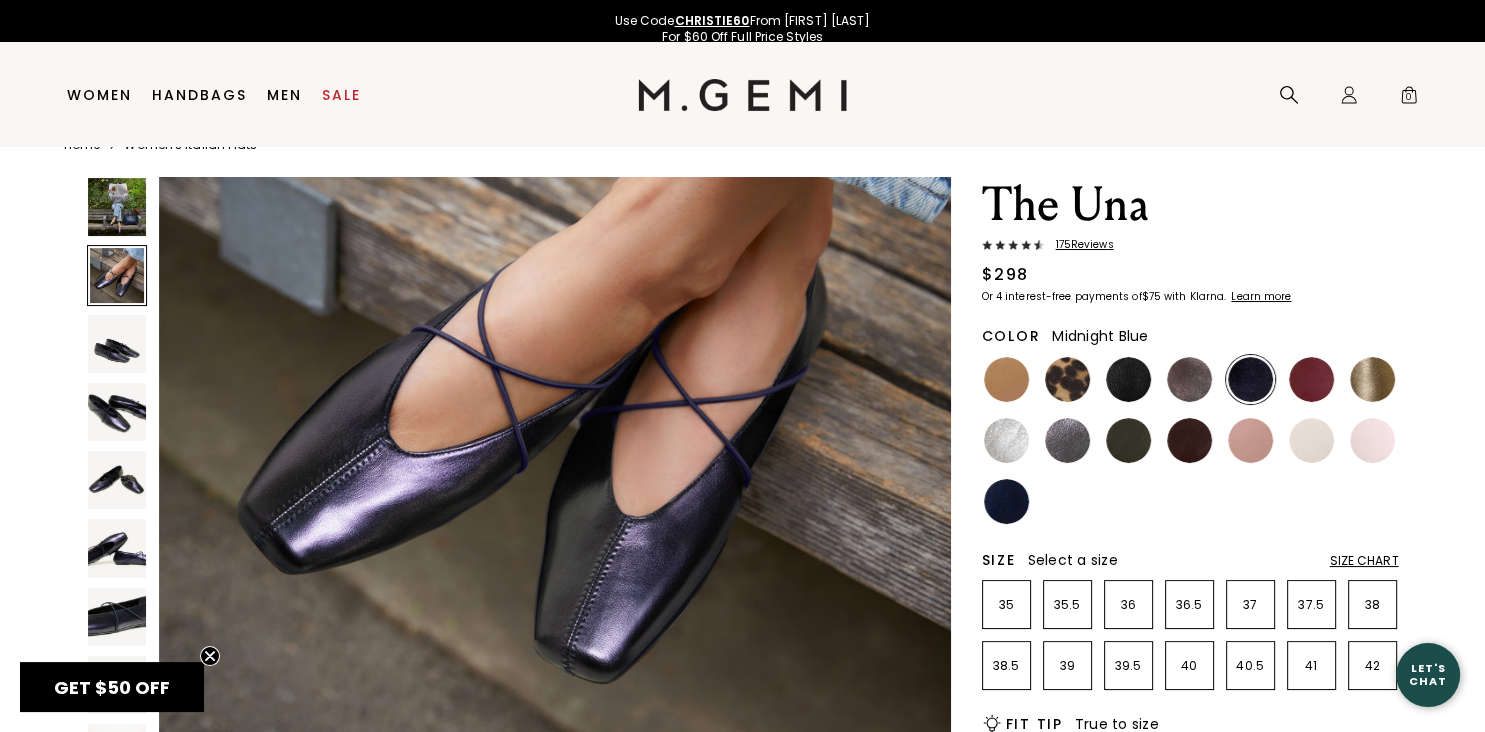 click at bounding box center (117, 275) 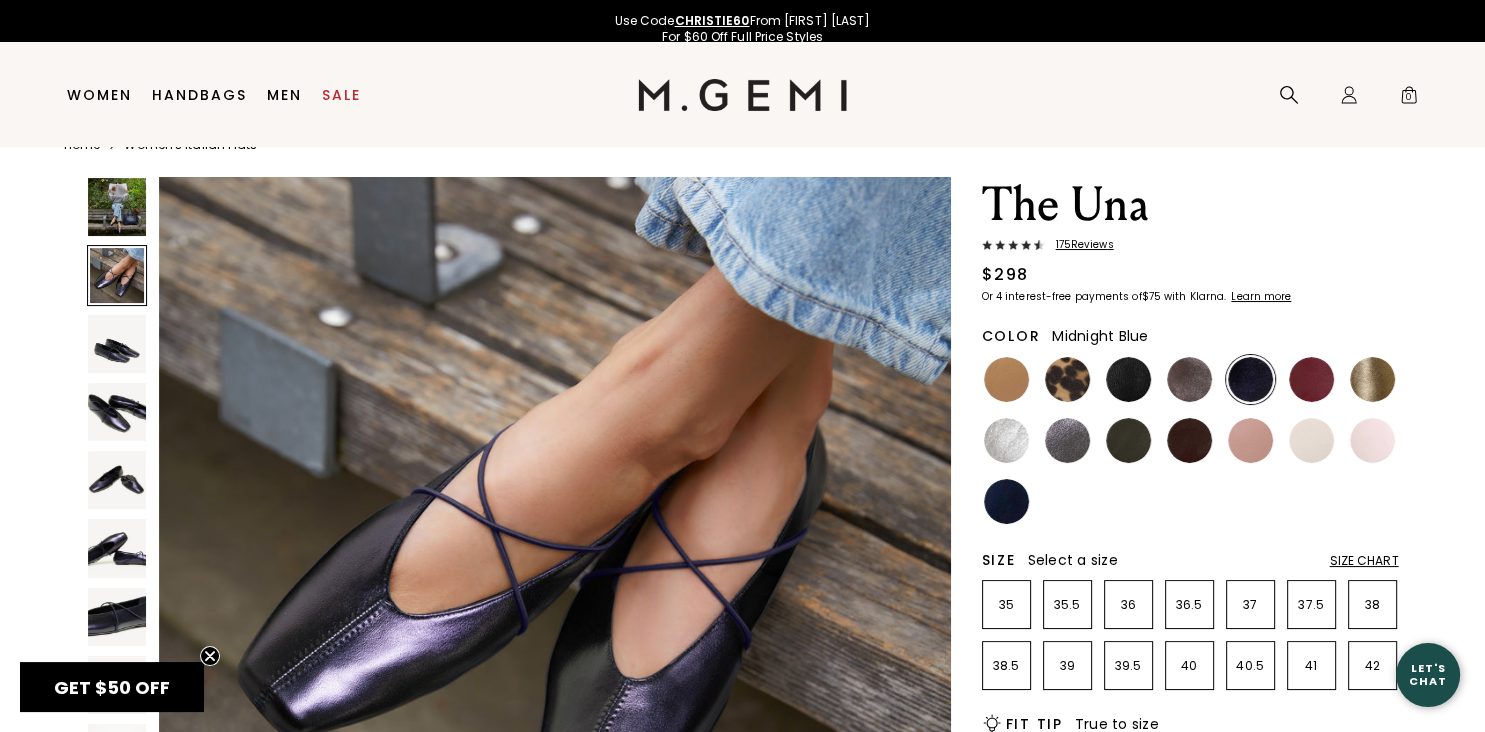 click at bounding box center [117, 412] 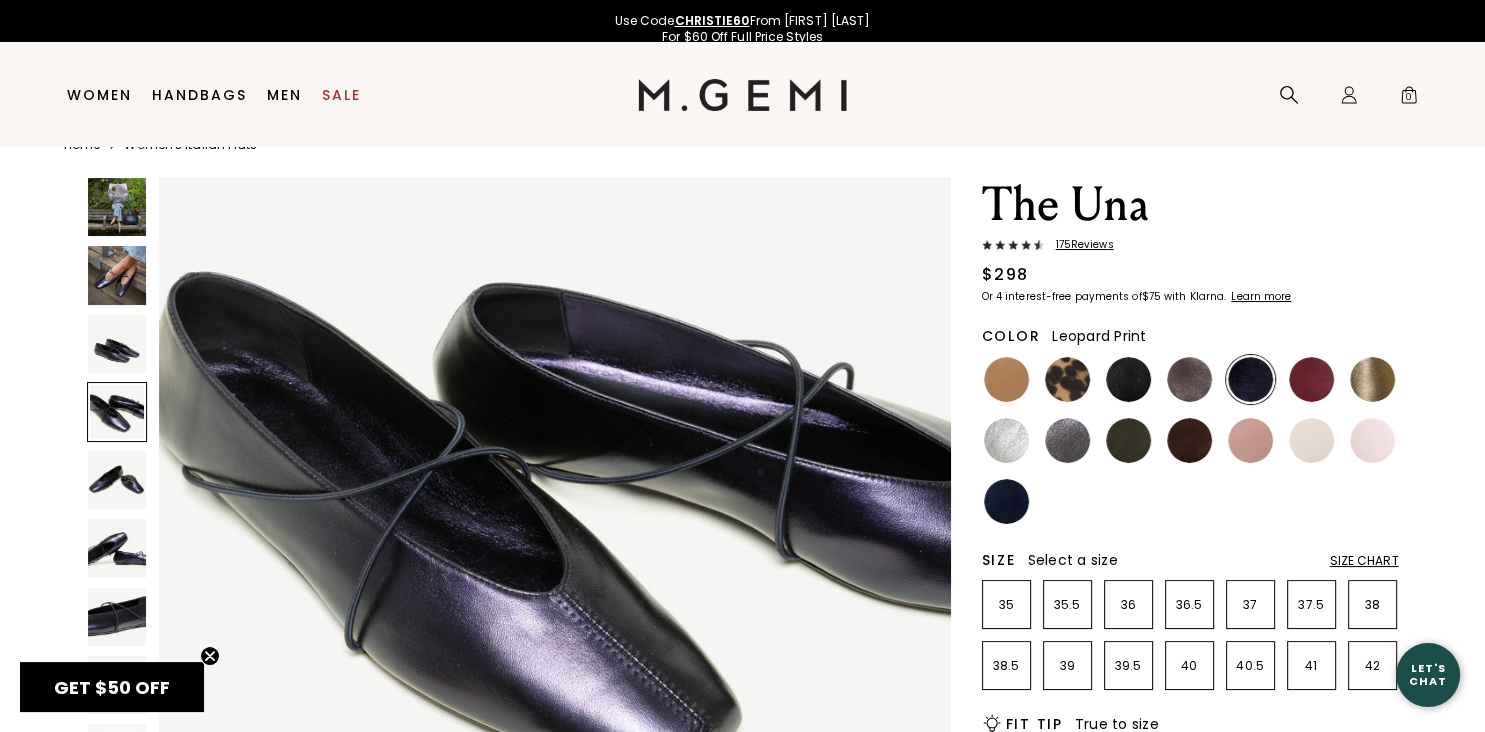 scroll, scrollTop: 2495, scrollLeft: 0, axis: vertical 